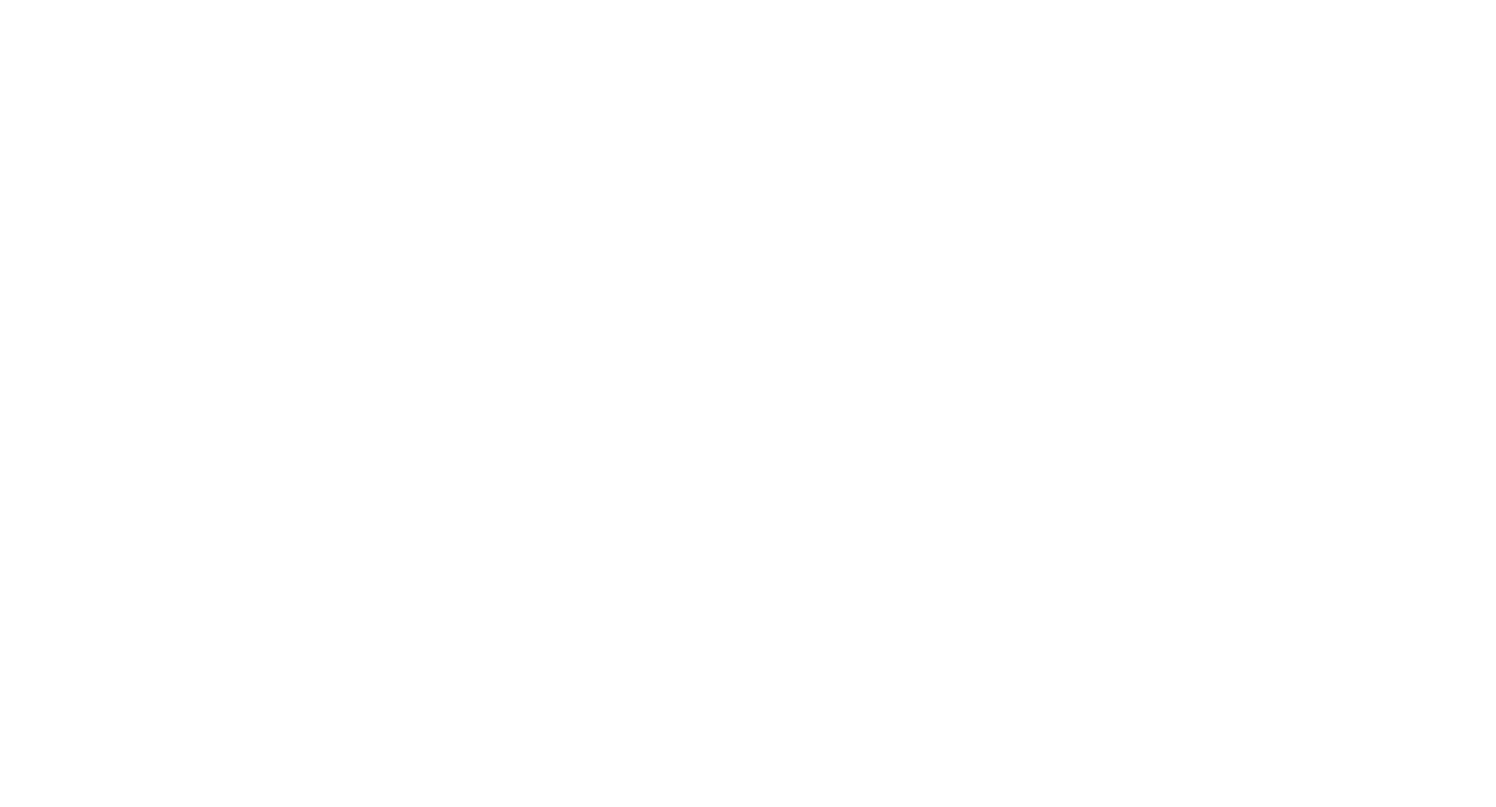scroll, scrollTop: 0, scrollLeft: 0, axis: both 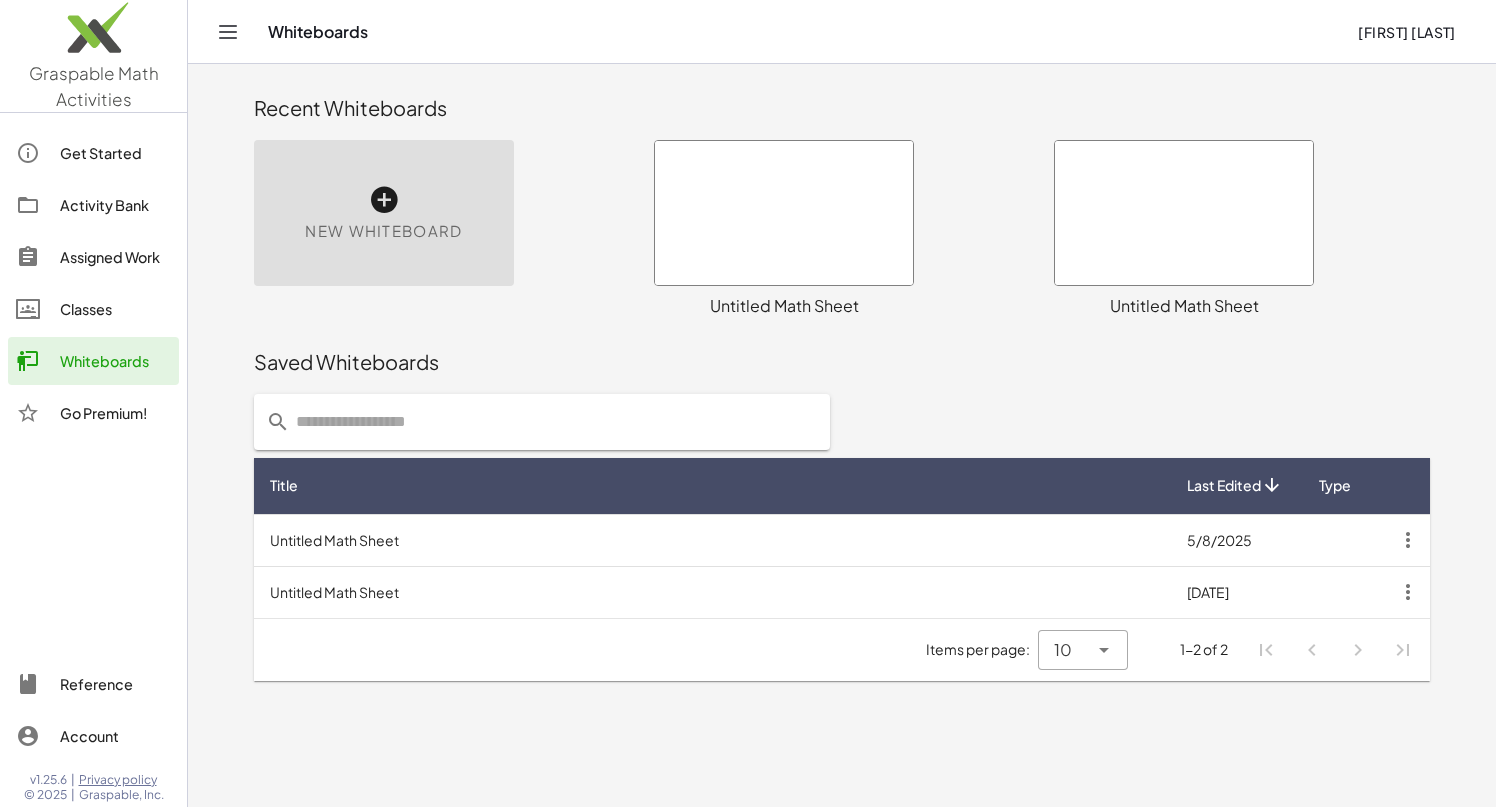 click on "Classes" 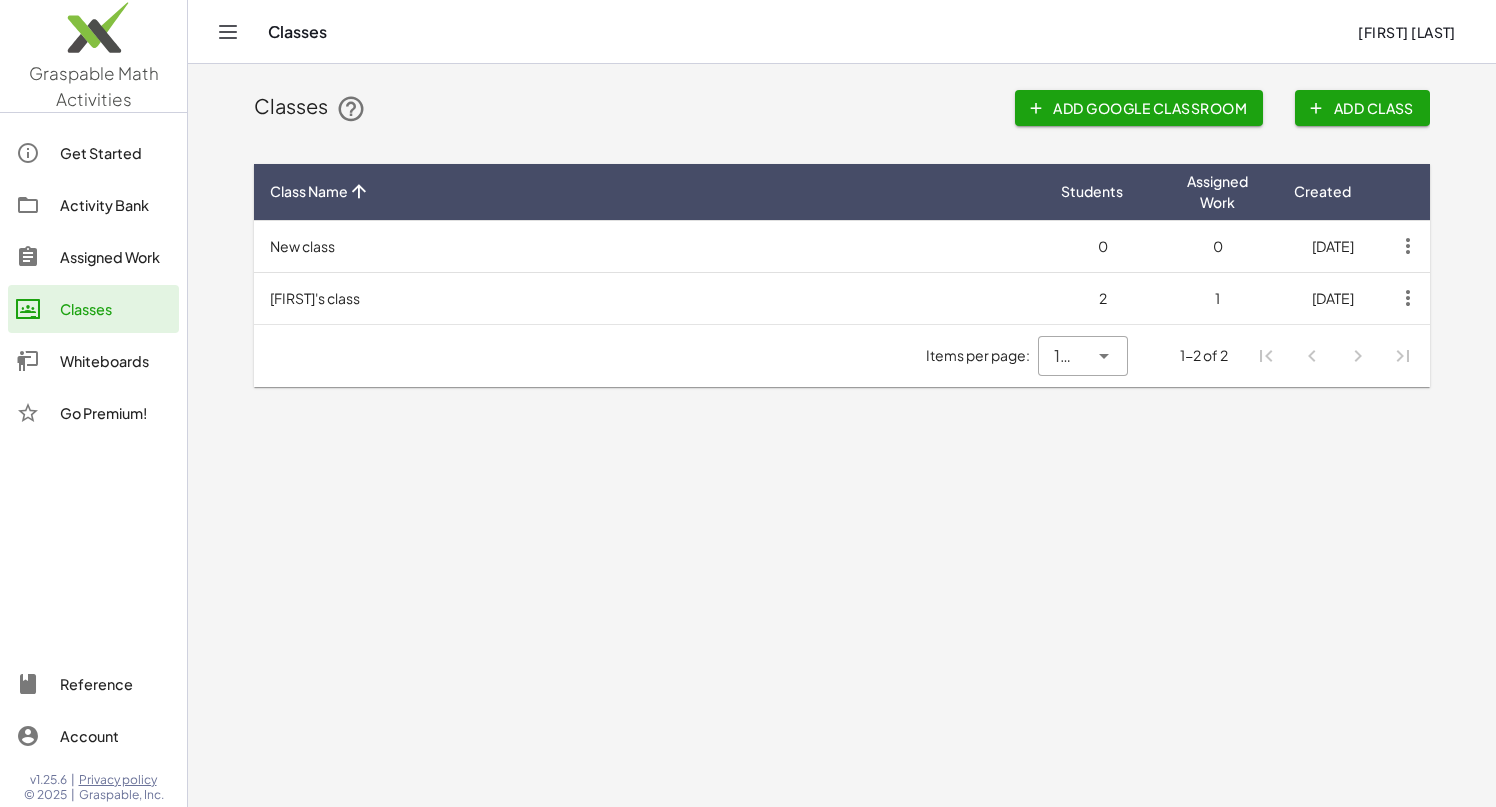 click on "[FIRST]'s class" at bounding box center (649, 298) 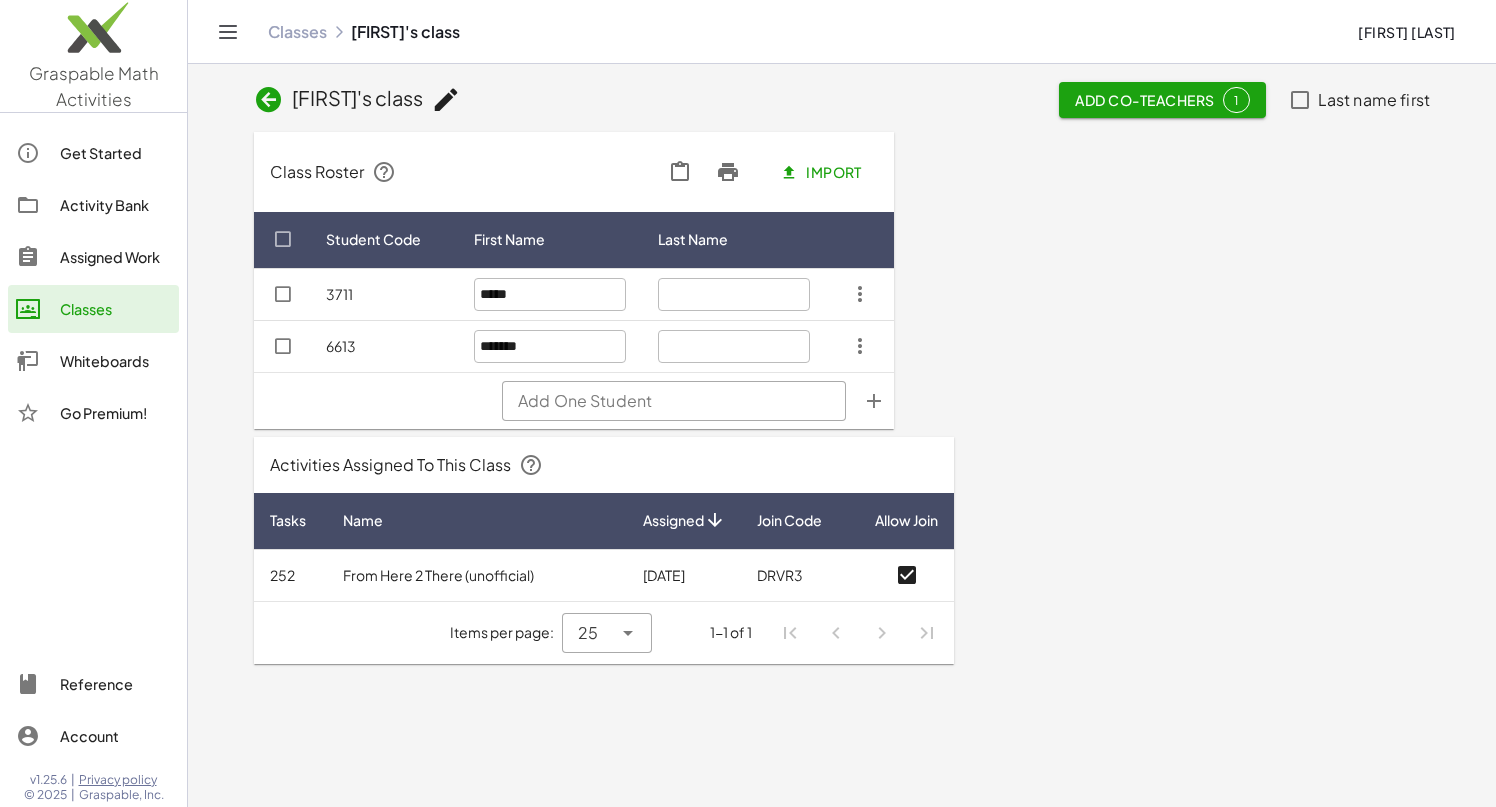 click 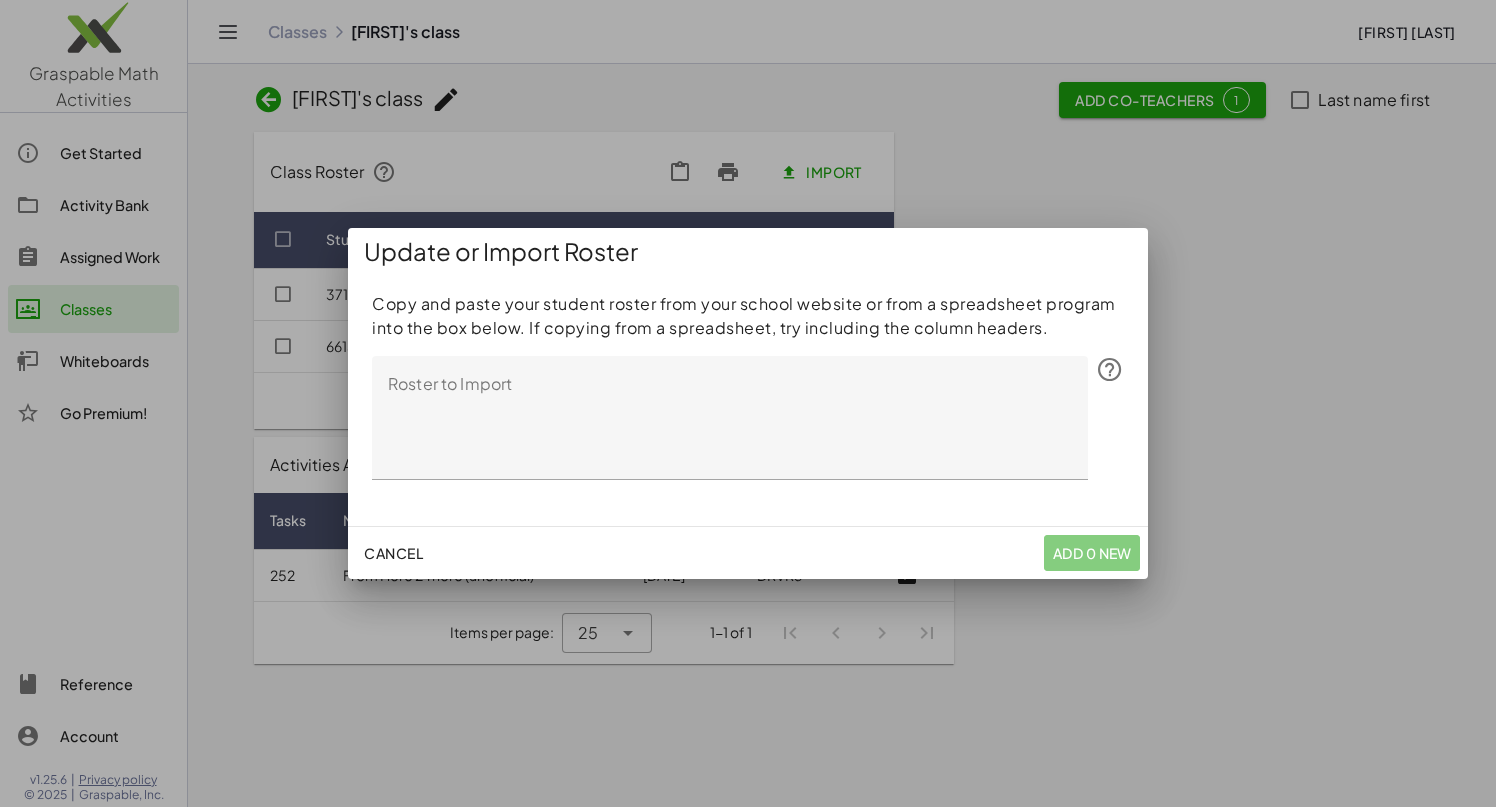 click on "Cancel" 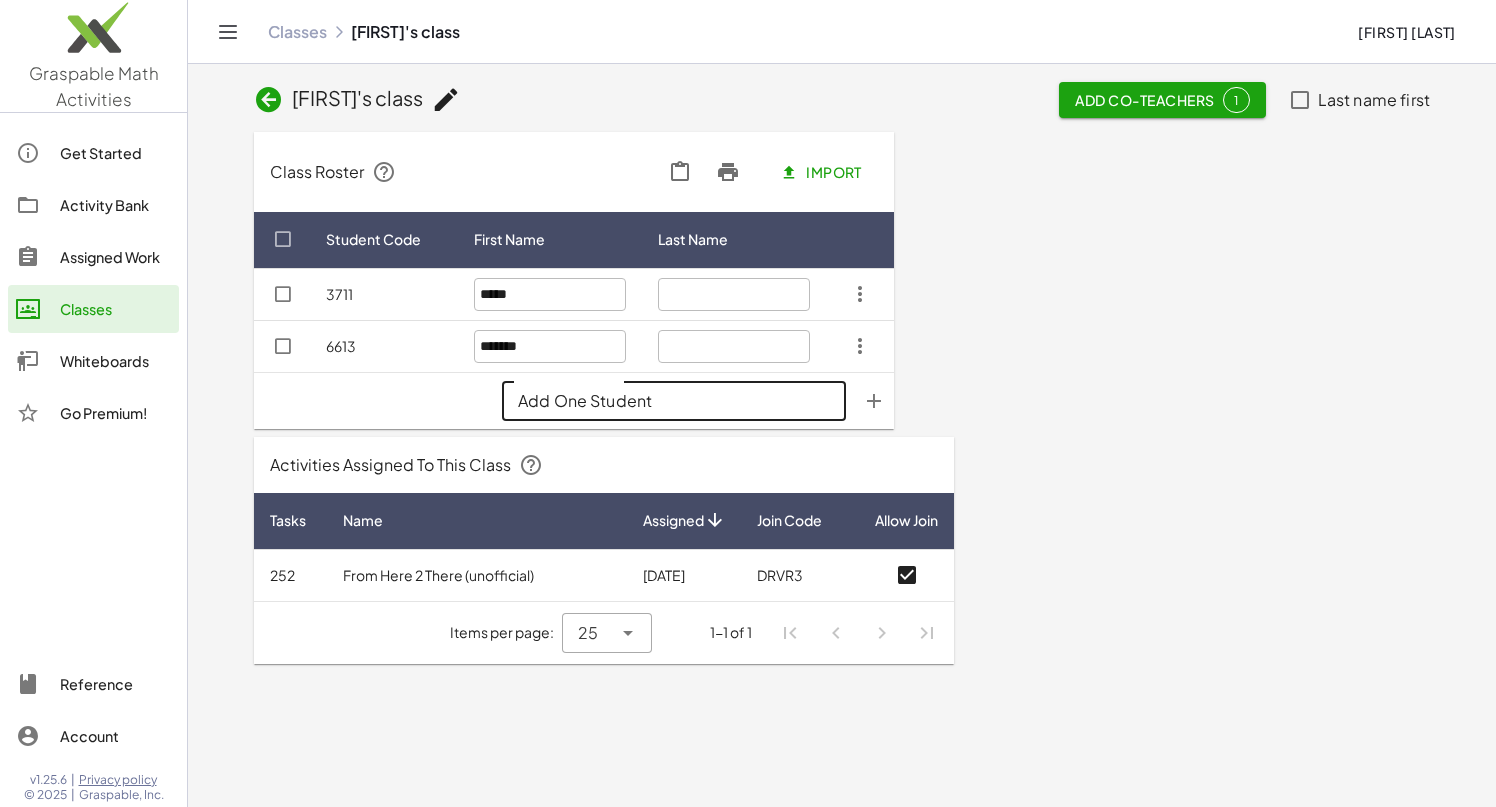 click on "Add One Student" 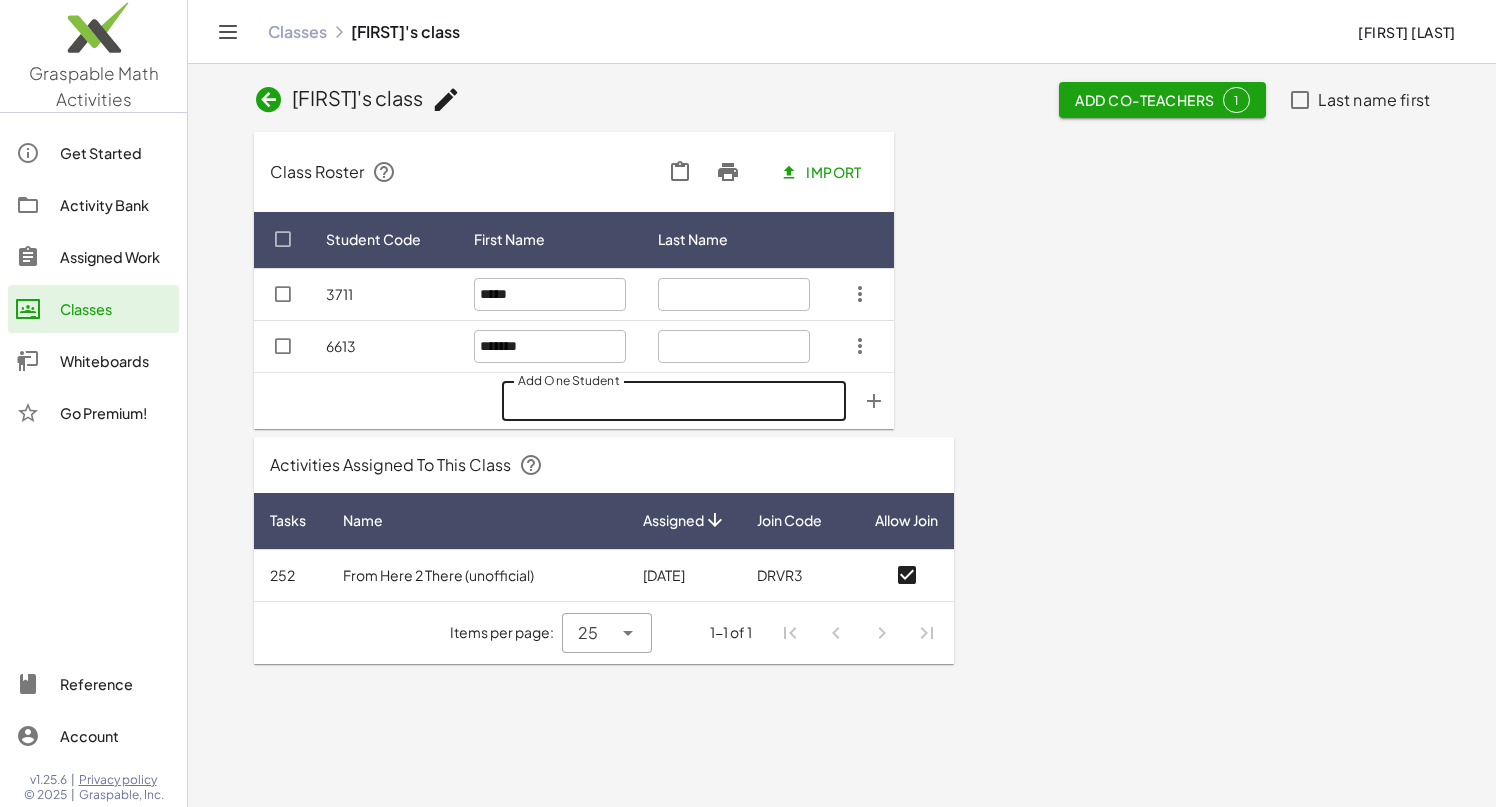 click on "Class Roster     Import  Student Code First Name Last Name 3711 ***** 6613 ******* Add One Student Add One Student  Activities Assigned To This Class  Tasks Name Assigned Join Code Allow Join 252 From Here 2 There (unofficial) [DATE] DRVR3 Items per page: 25 ** 1-1 of 1" at bounding box center (842, 394) 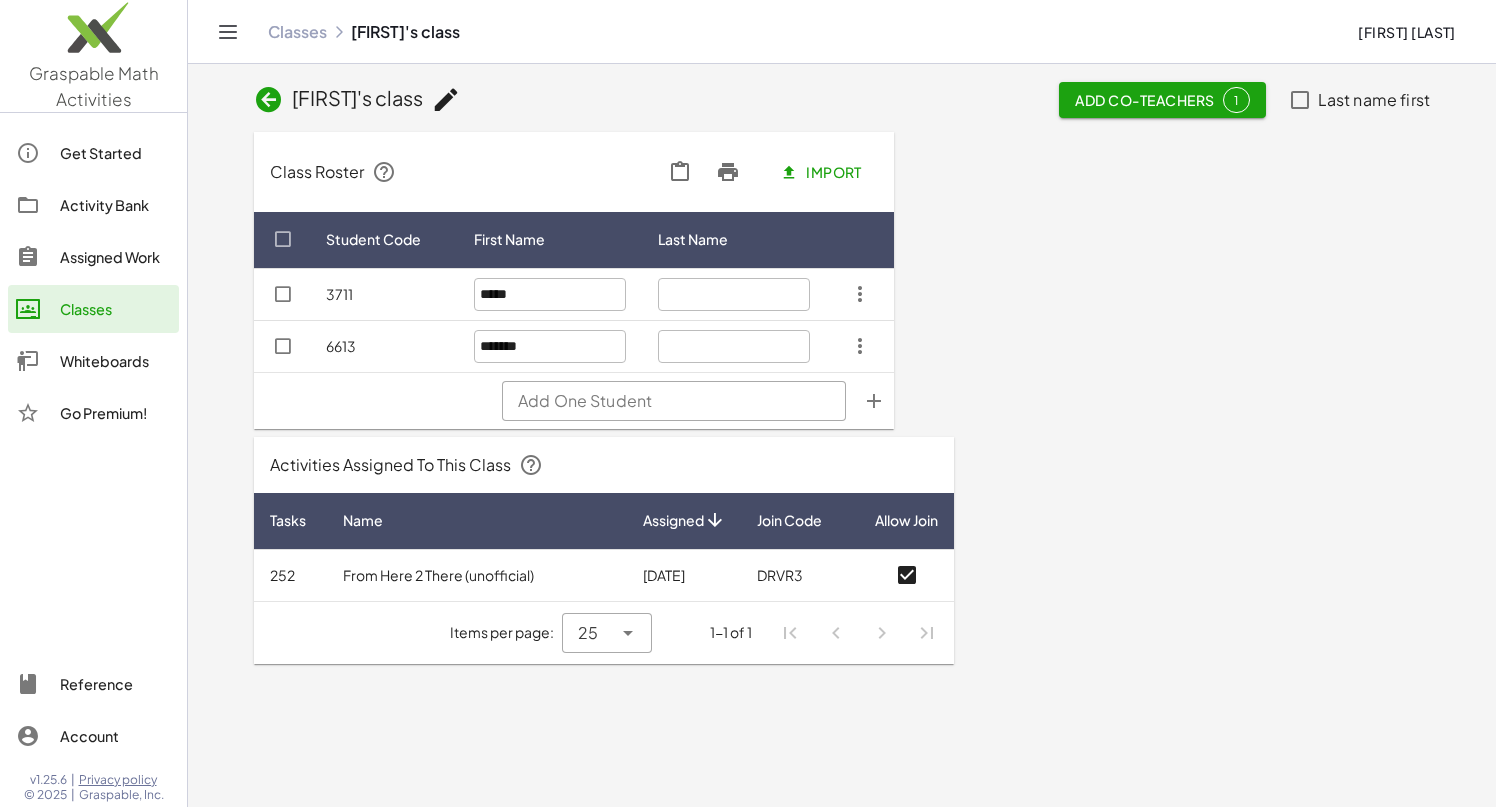 click on "Import" 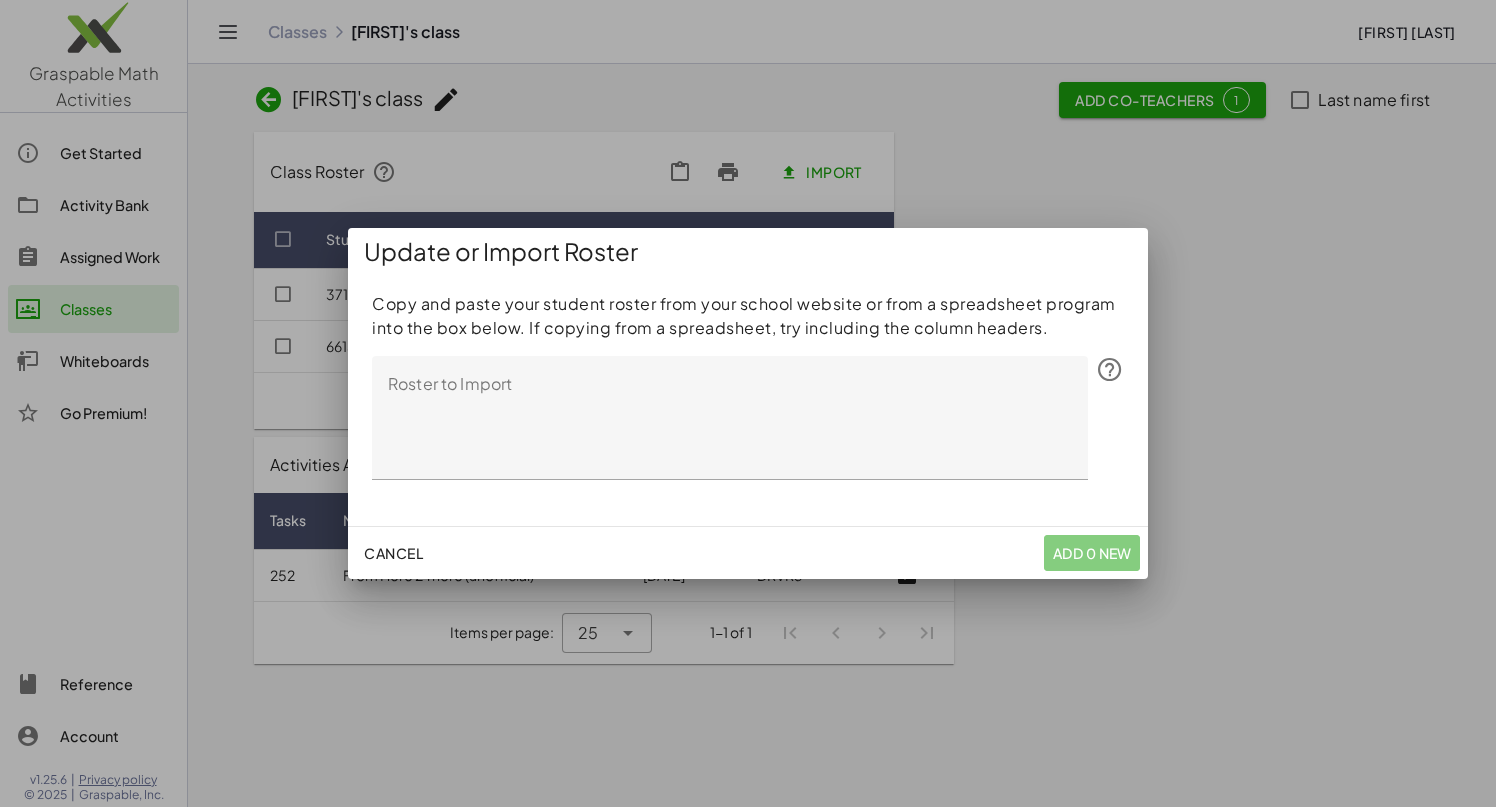 click on "Cancel" 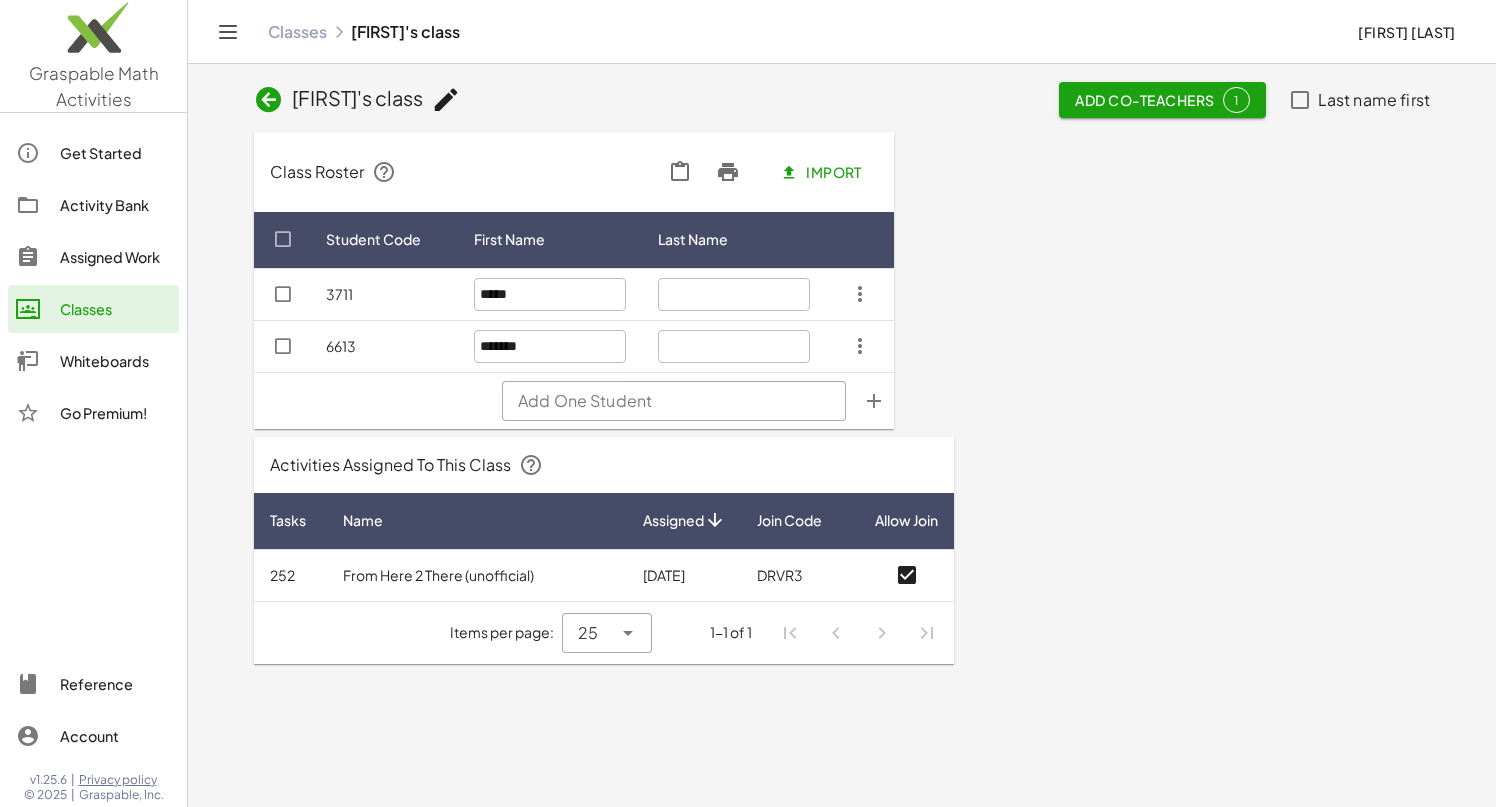 click on "Class Roster     Import  Student Code First Name Last Name 3711 ***** 6613 ******* Add One Student Add One Student  Activities Assigned To This Class  Tasks Name Assigned Join Code Allow Join 252 From Here 2 There (unofficial) [DATE] DRVR3 Items per page: 25 ** 1-1 of 1" at bounding box center (842, 394) 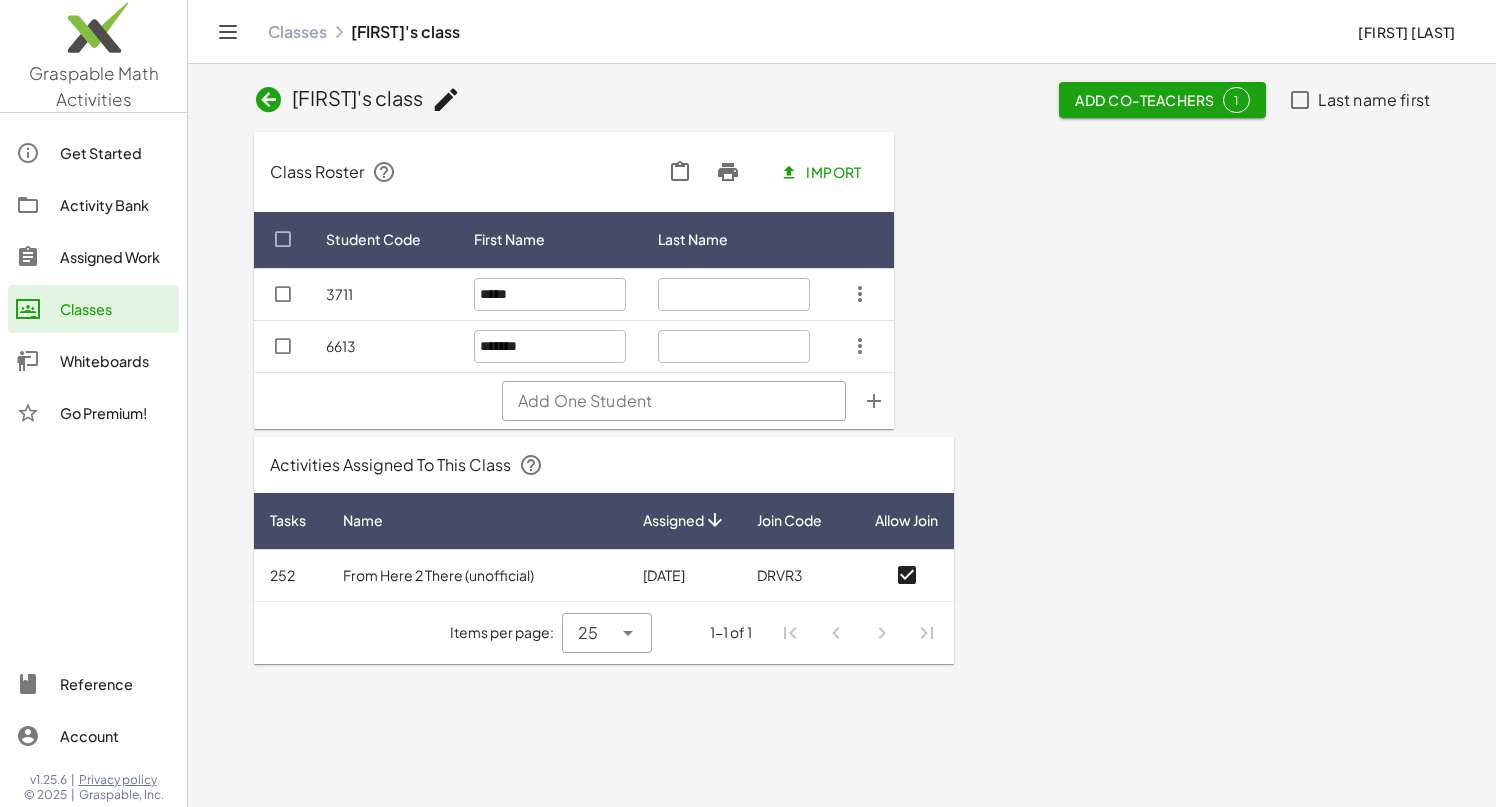click on "Add One Student" 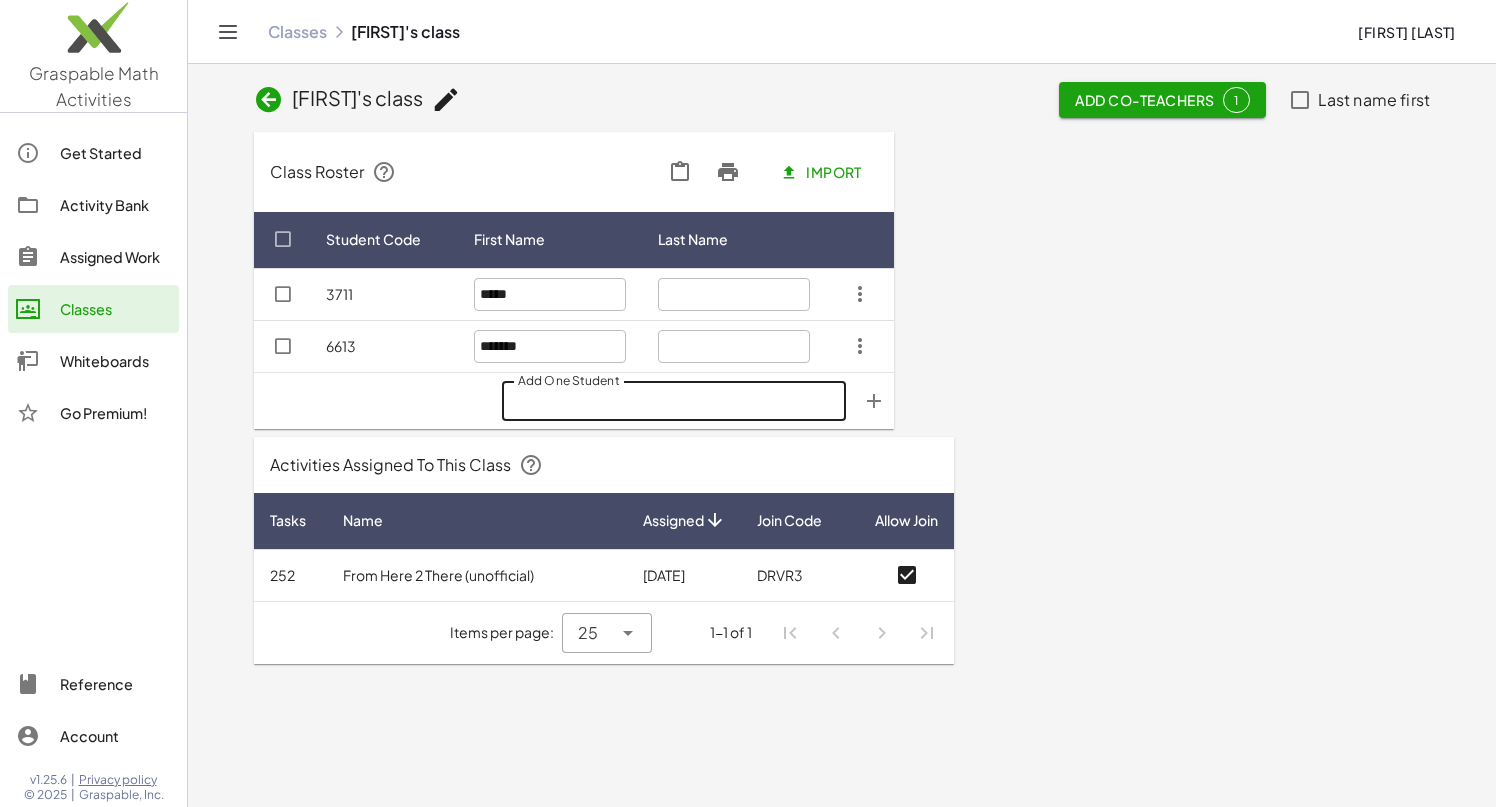 click on "Class Roster     Import  Student Code First Name Last Name 3711 ***** 6613 ******* Add One Student Add One Student  Activities Assigned To This Class  Tasks Name Assigned Join Code Allow Join 252 From Here 2 There (unofficial) [DATE] DRVR3 Items per page: 25 ** 1-1 of 1" at bounding box center [842, 394] 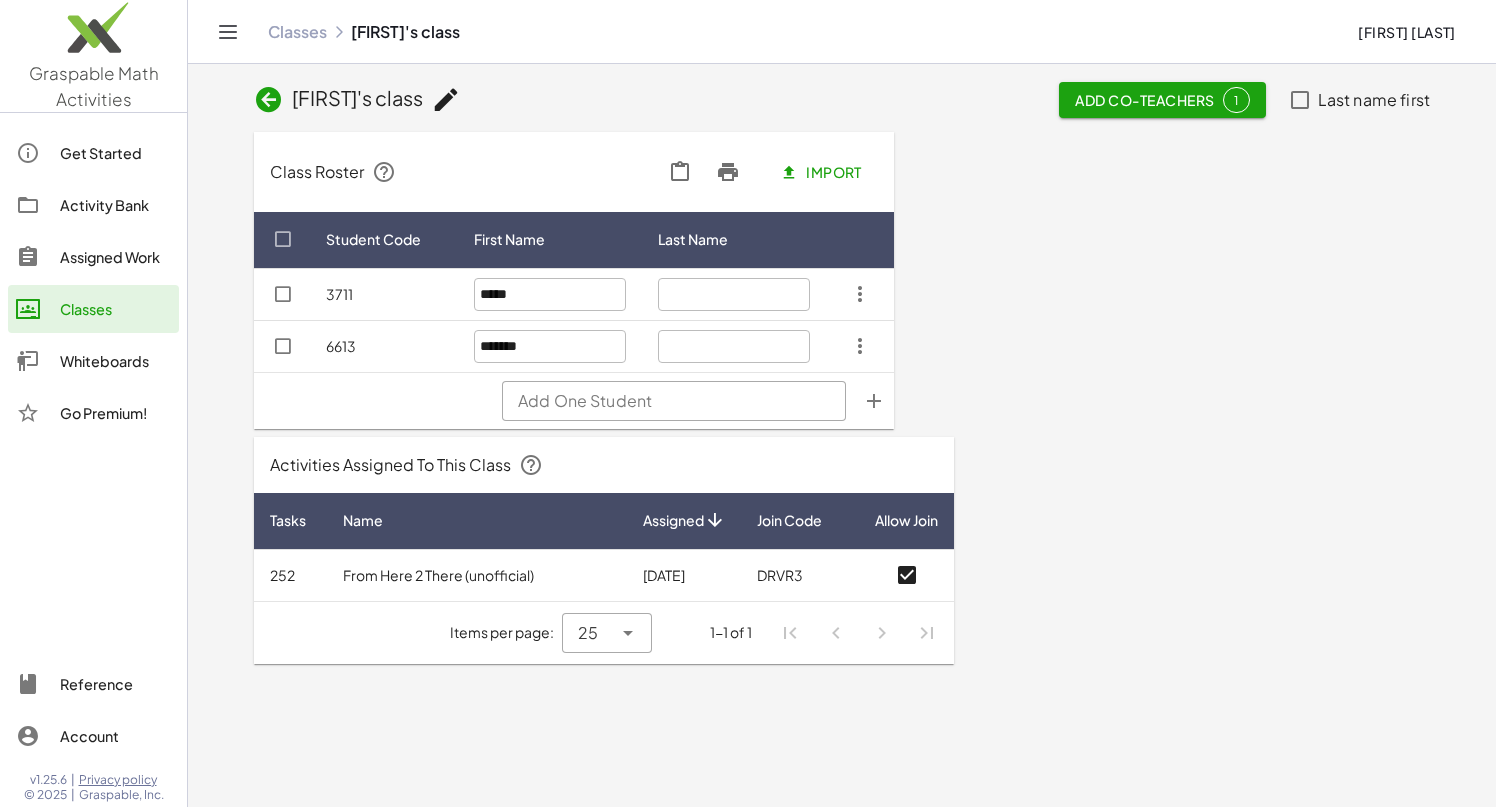 click on "Add One Student" 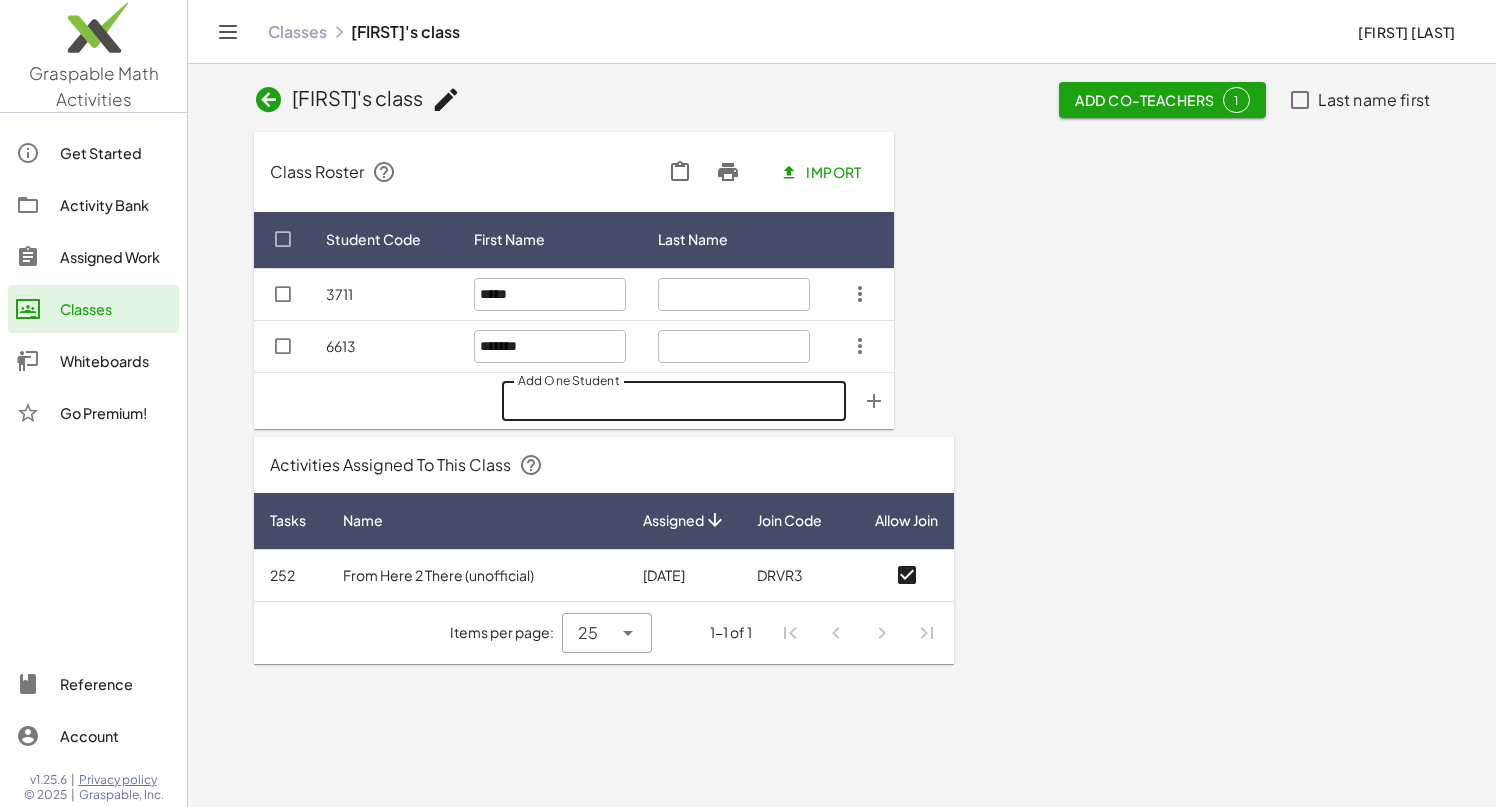 click on "Class Roster     Import  Student Code First Name Last Name 3711 ***** 6613 ******* Add One Student Add One Student  Activities Assigned To This Class  Tasks Name Assigned Join Code Allow Join 252 From Here 2 There (unofficial) [DATE] DRVR3 Items per page: 25 ** 1-1 of 1" at bounding box center (842, 394) 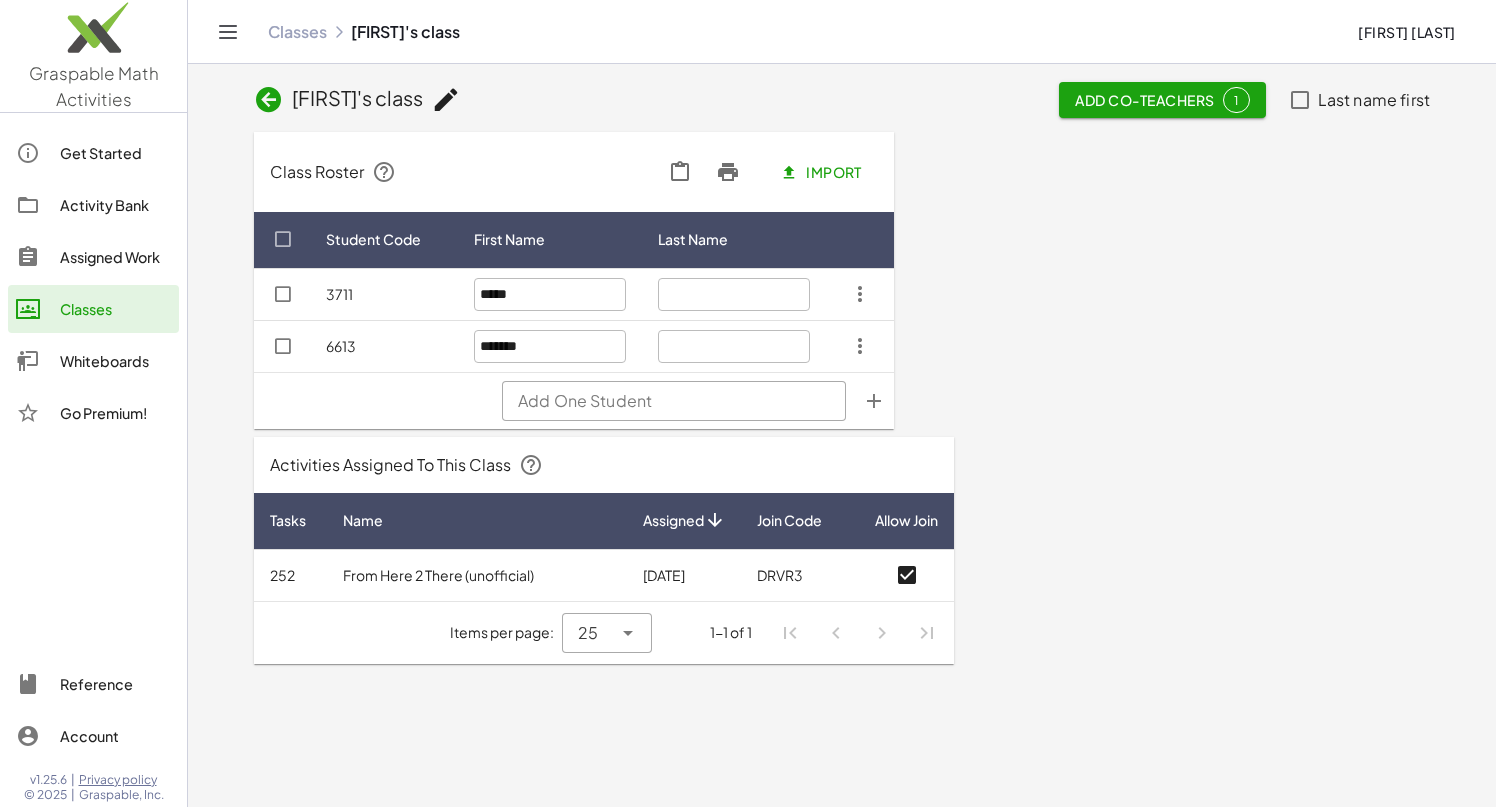 click on "Add One Student" 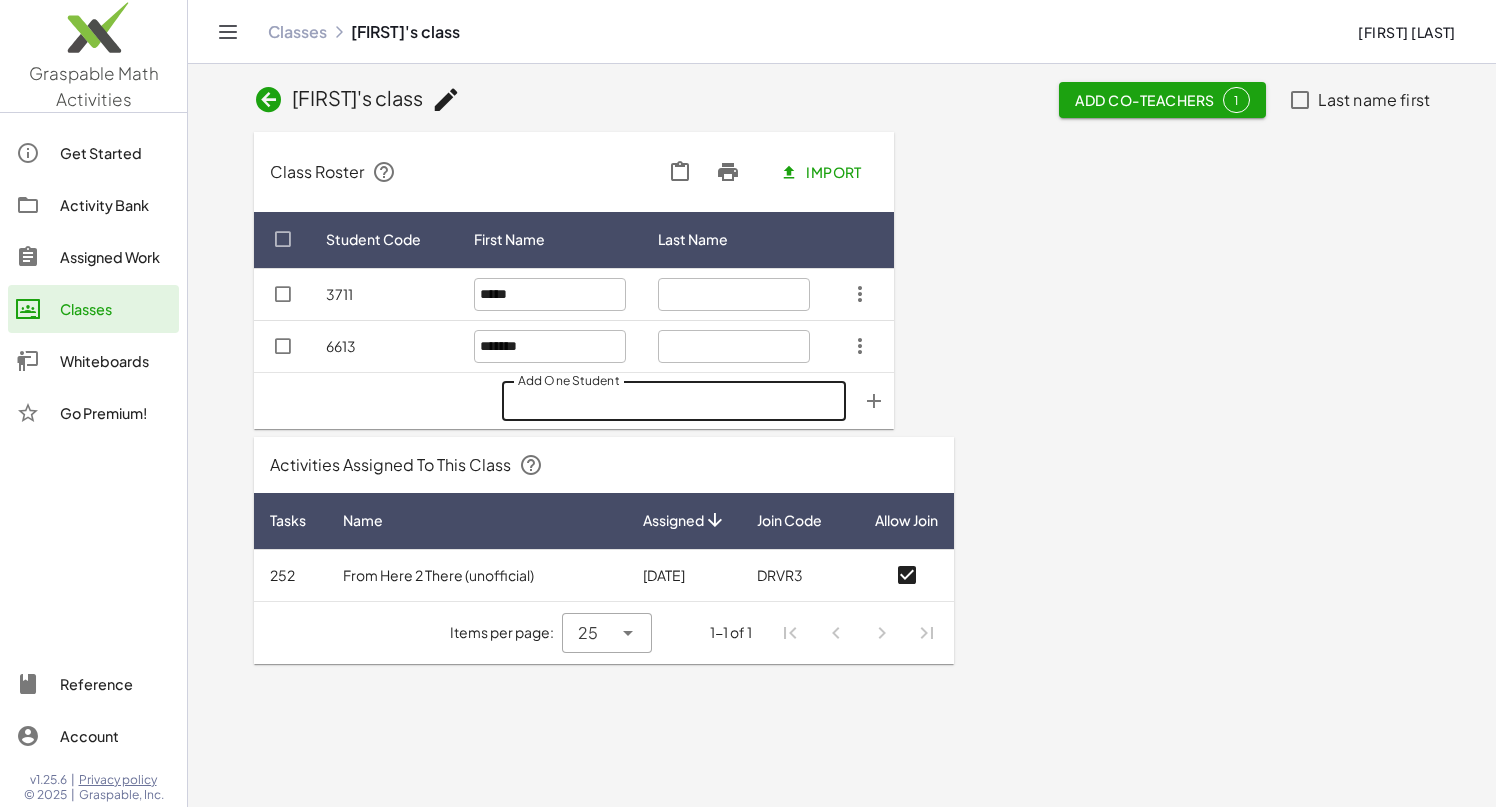 click on "Class Roster     Import  Student Code First Name Last Name 3711 ***** 6613 ******* Add One Student Add One Student  Activities Assigned To This Class  Tasks Name Assigned Join Code Allow Join 252 From Here 2 There (unofficial) [DATE] DRVR3 Items per page: 25 ** 1-1 of 1" at bounding box center [842, 394] 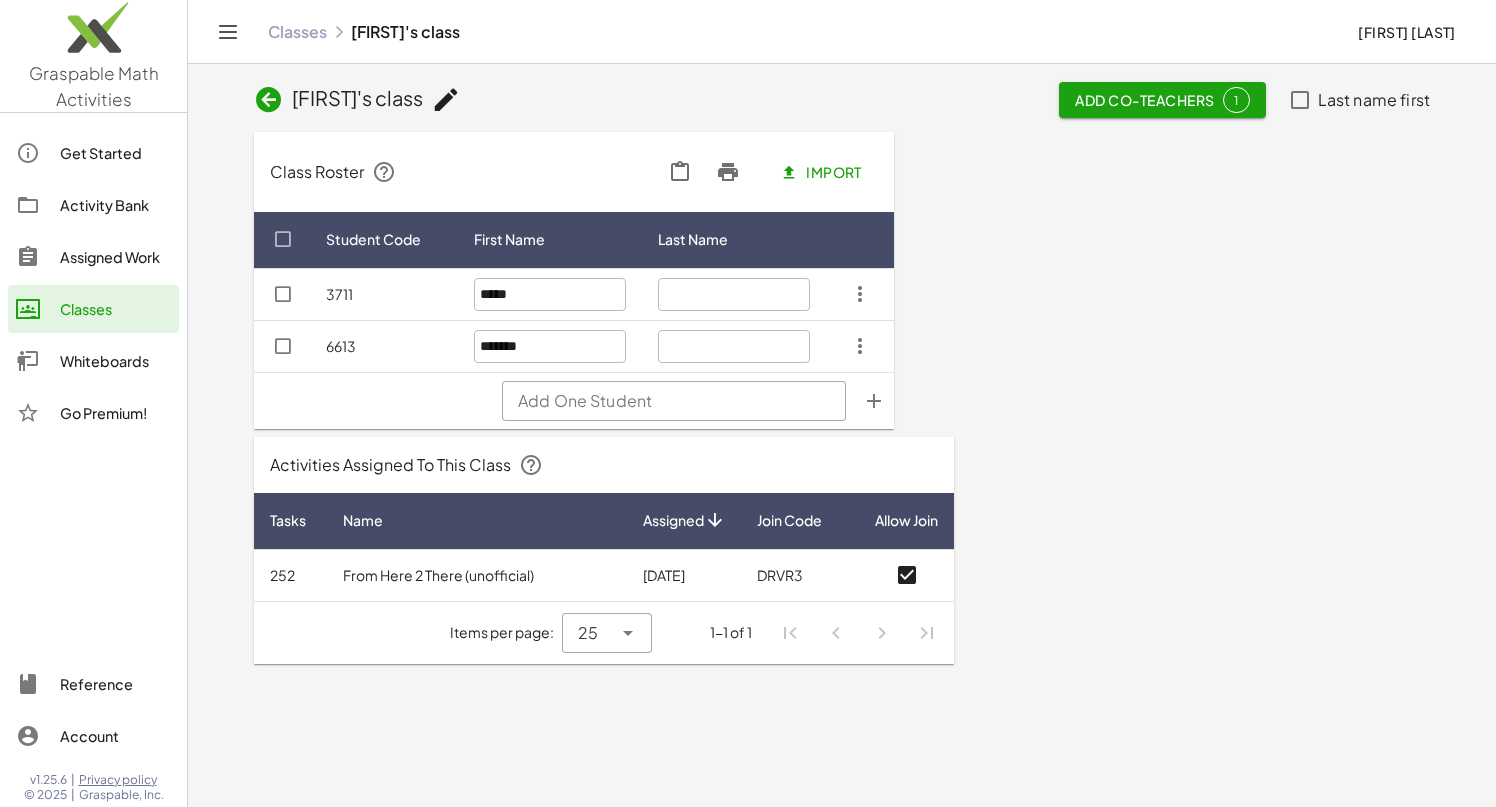 click on "Add One Student" 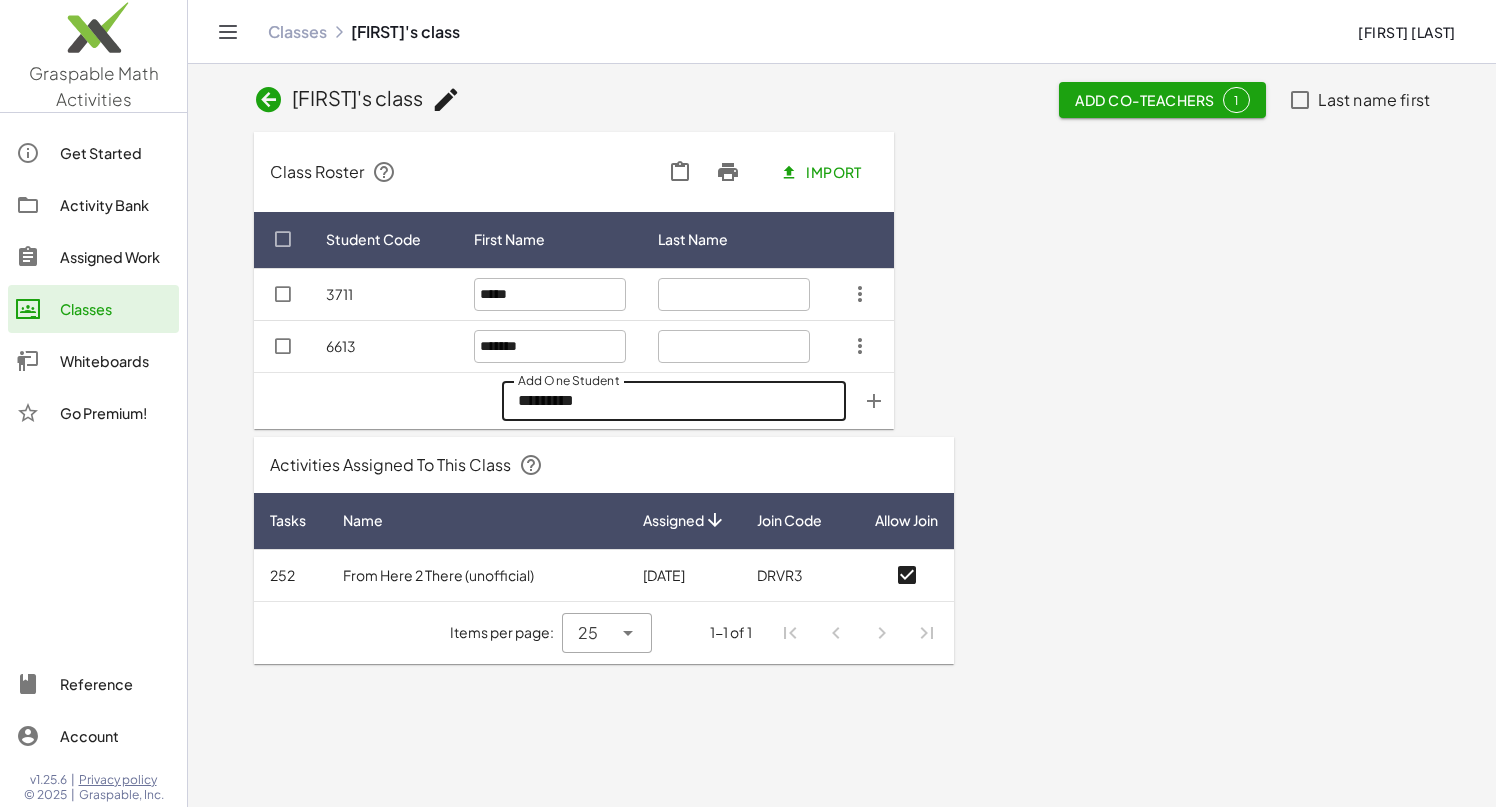 type on "*********" 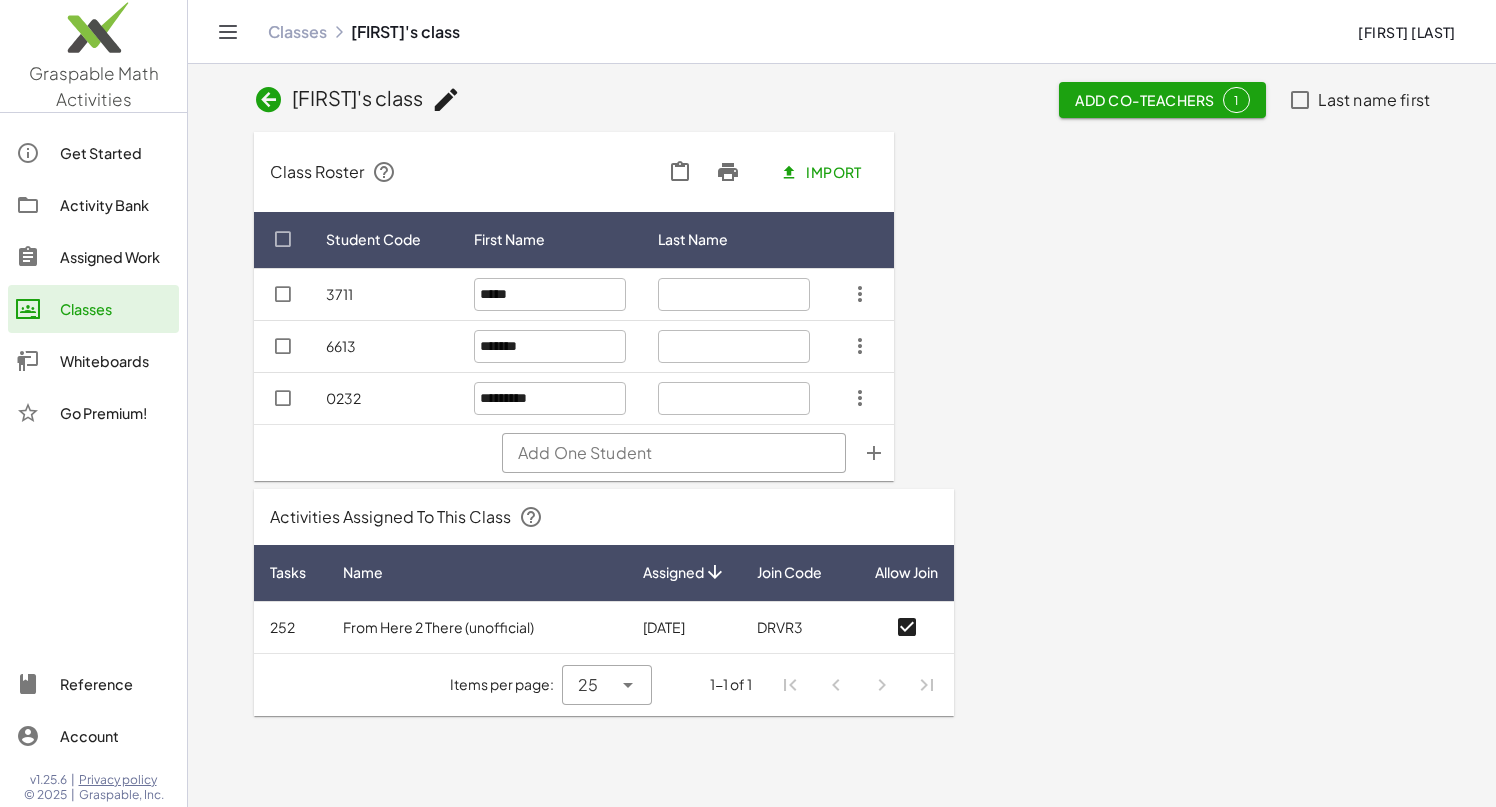 click on "Add One Student" 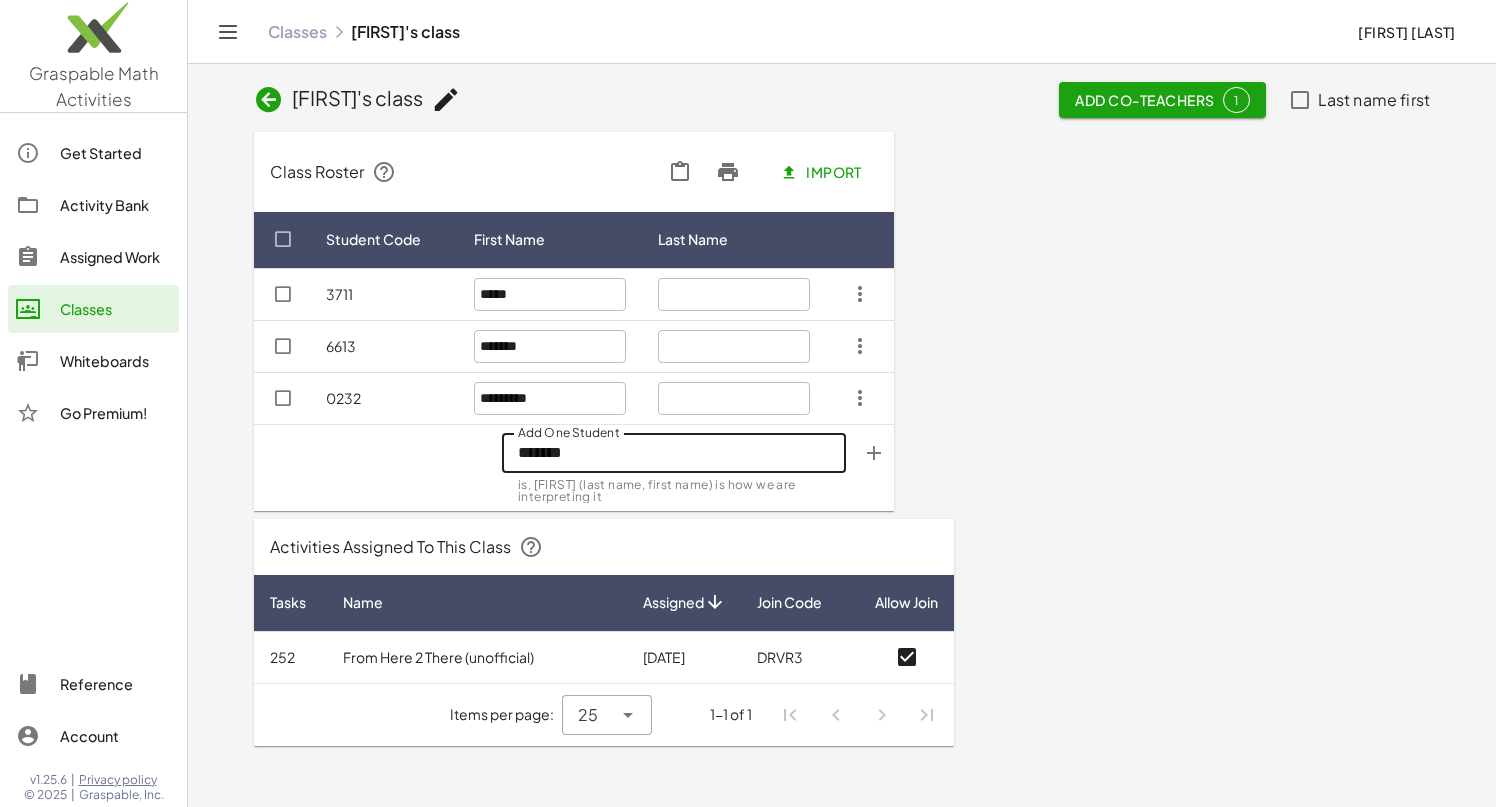 type on "*******" 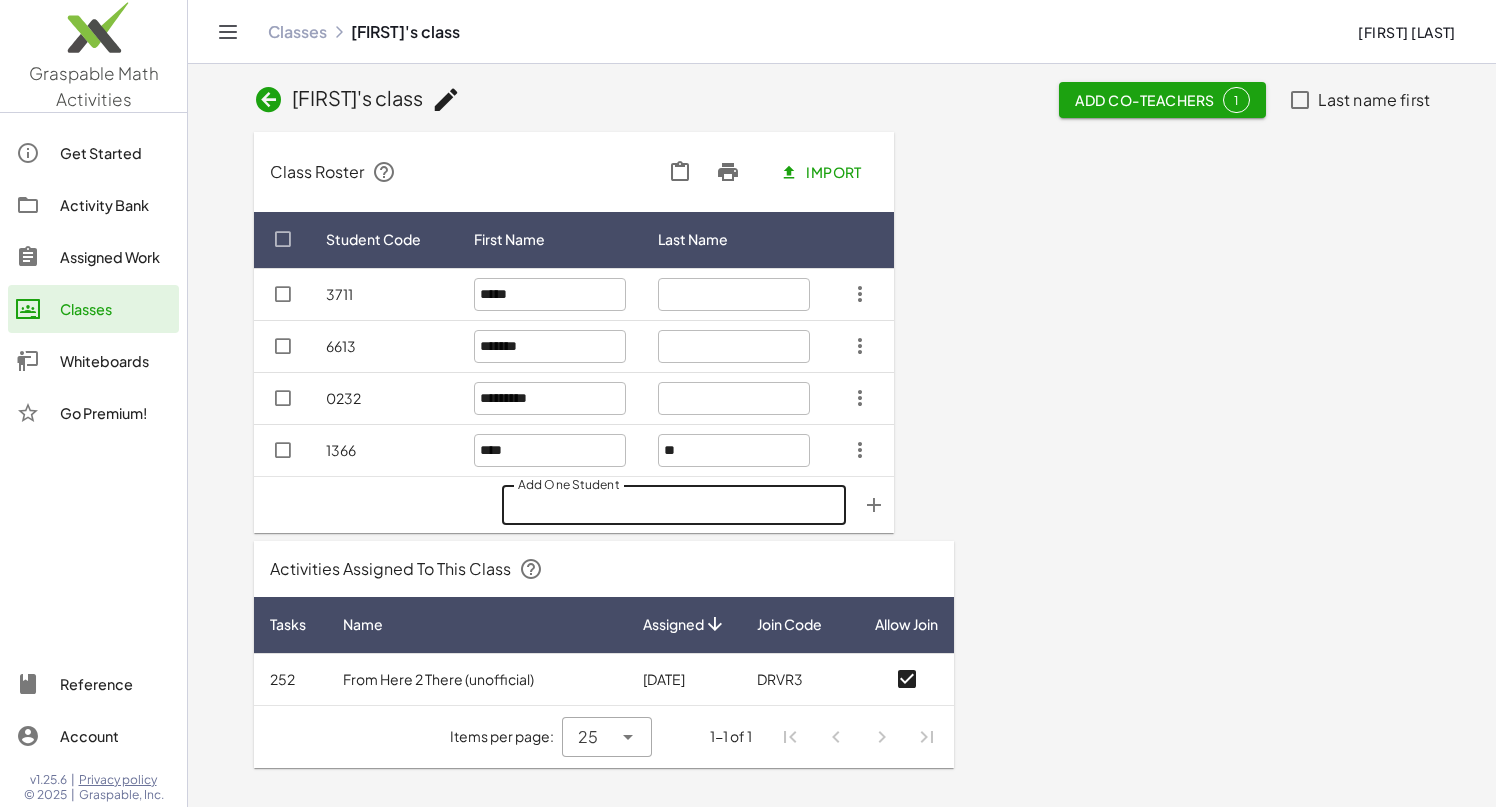click 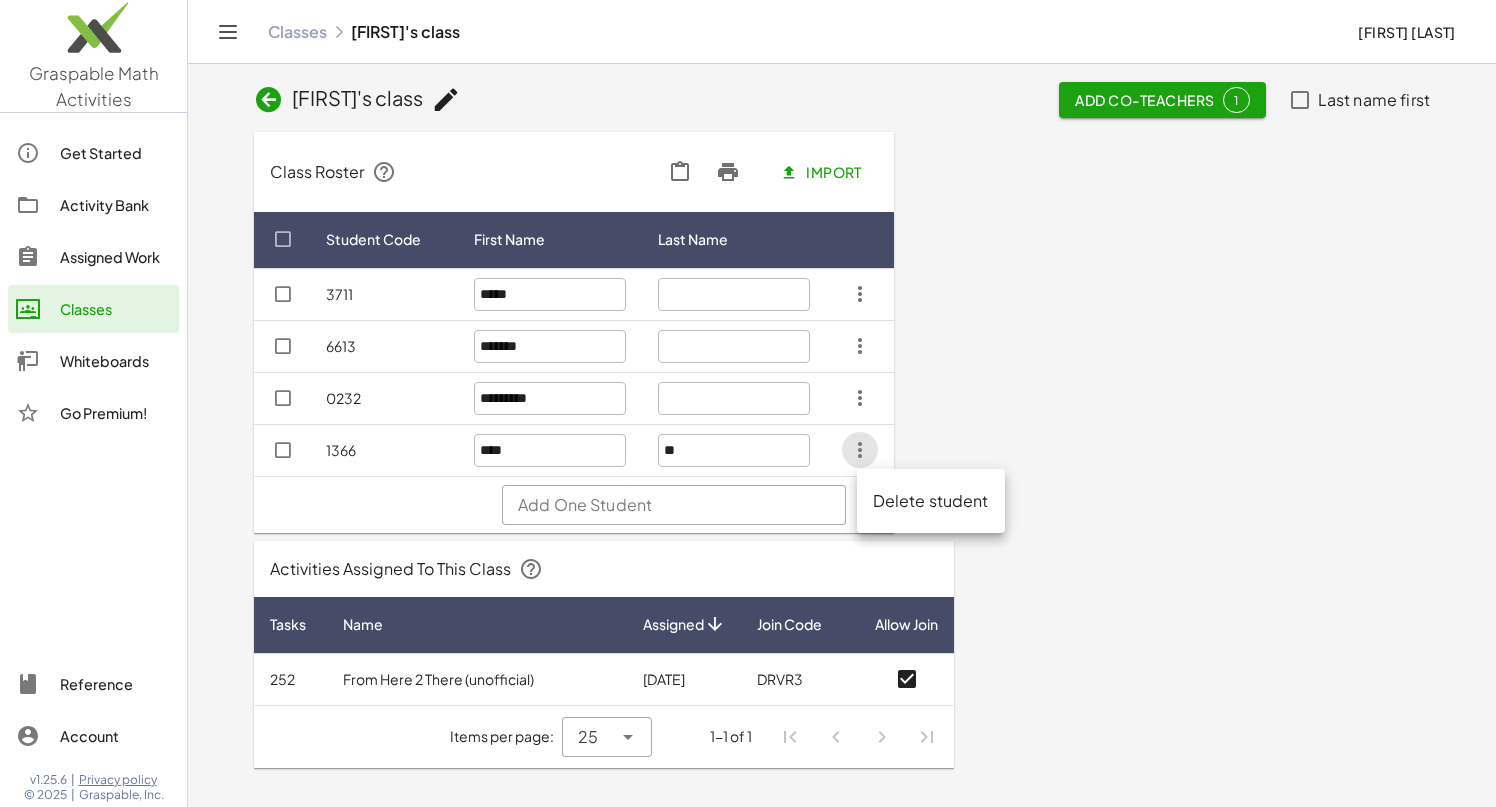 click 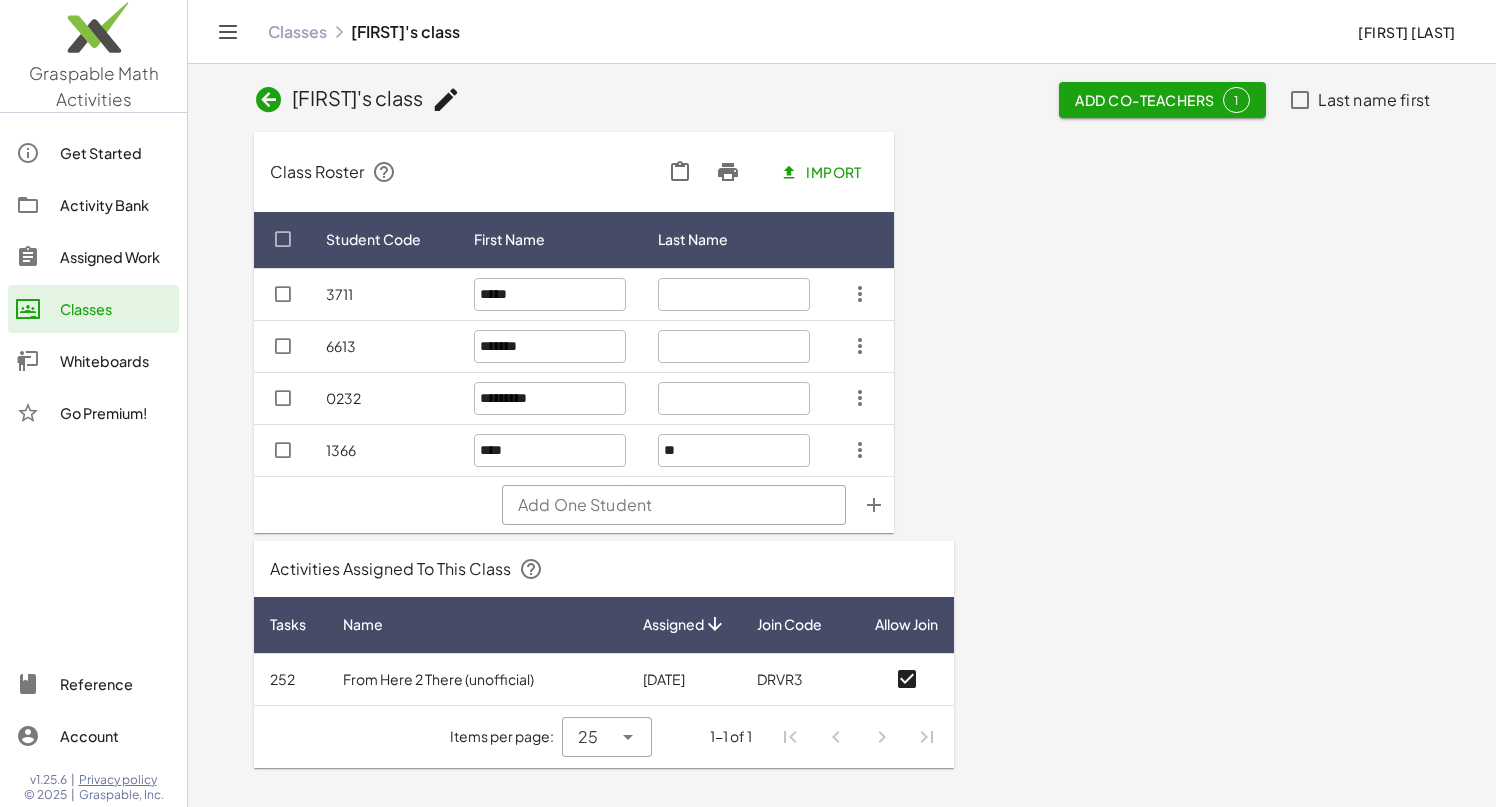 click on "Add One Student" 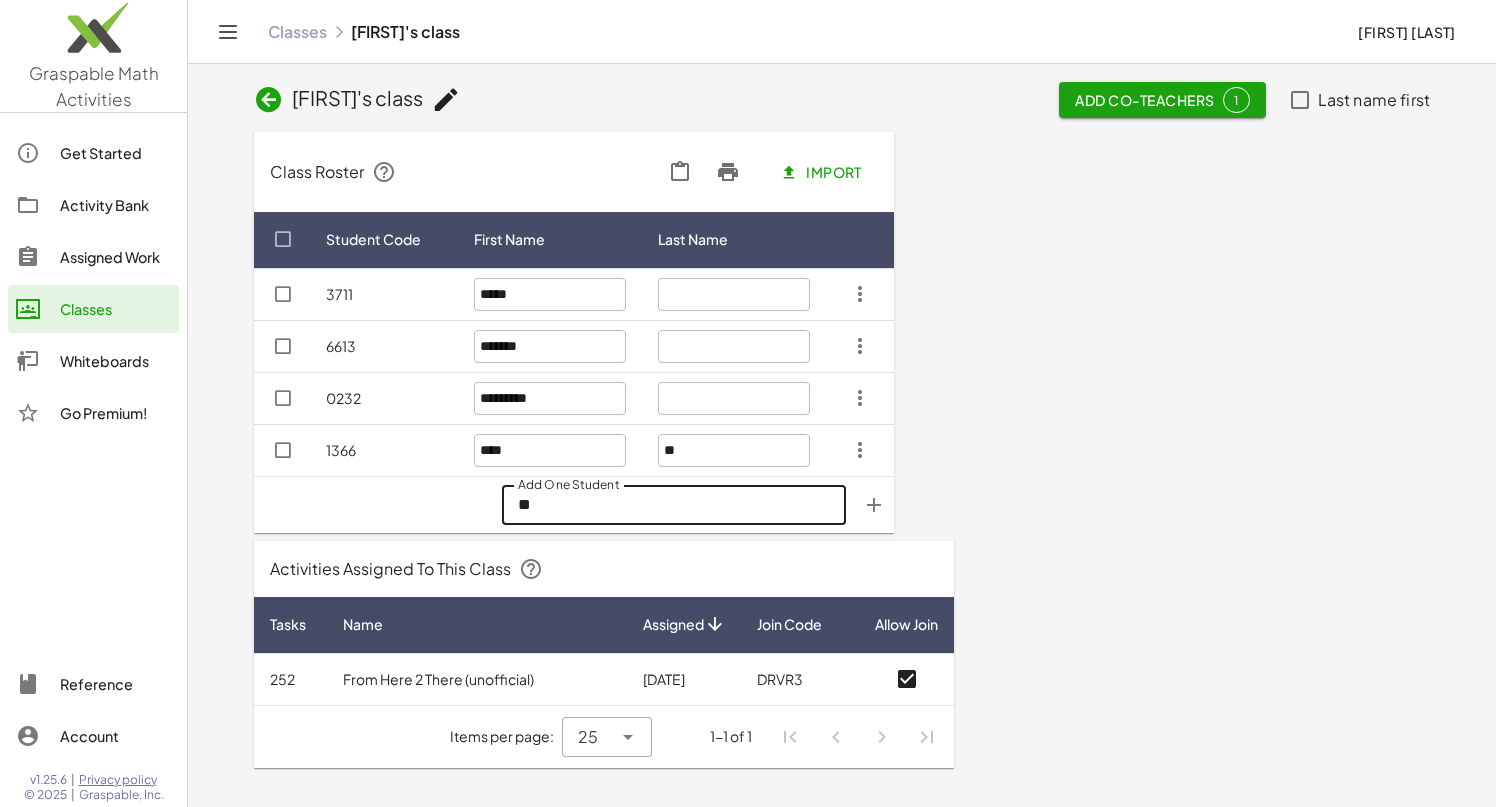 type on "*" 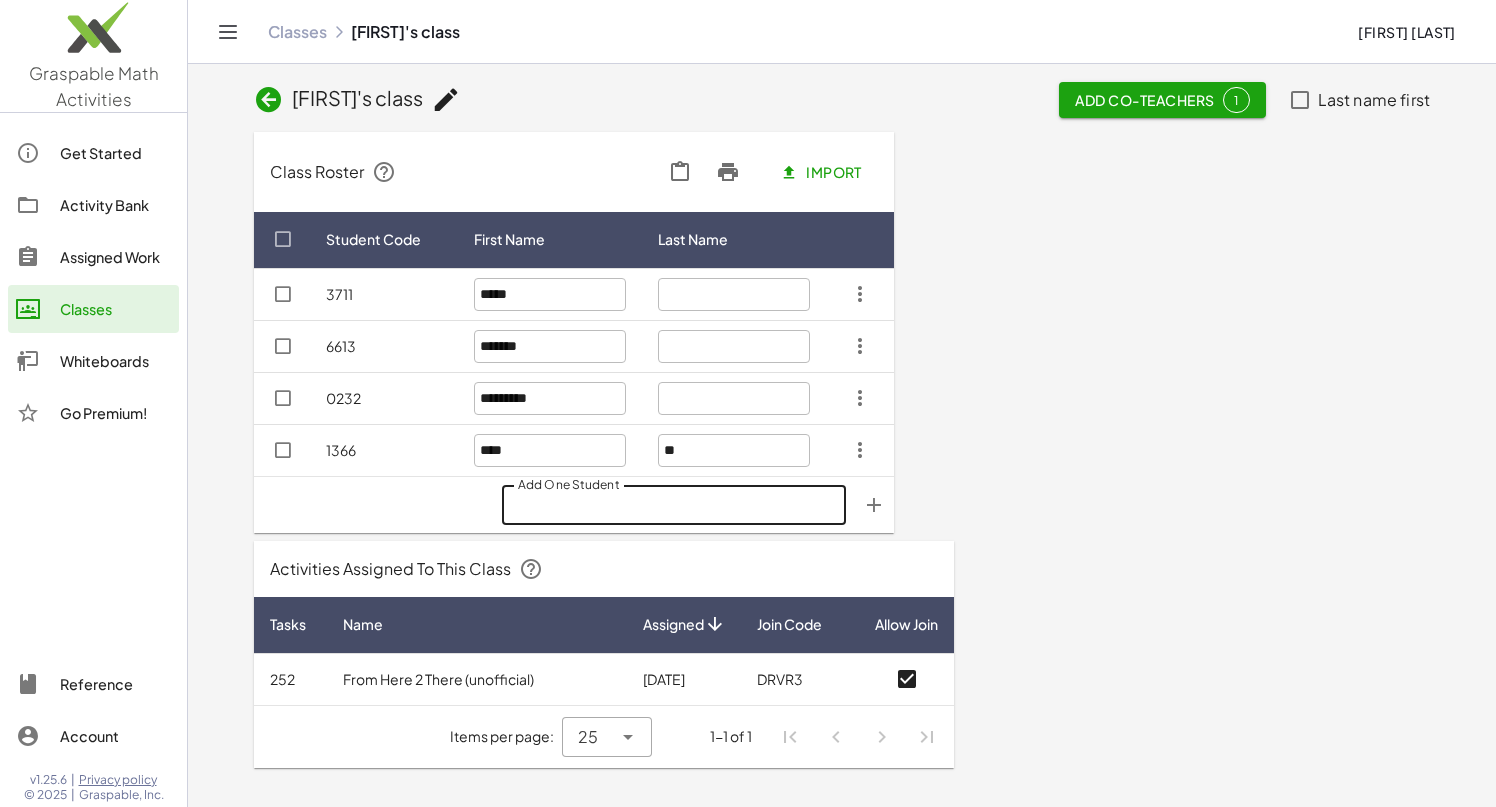 click on "Class Roster     Import  Student Code First Name Last Name 3711 ***** 6613 ******* 0232 ********* 1366 **** ** Add One Student Add One Student  Activities Assigned To This Class  Tasks Name Assigned Join Code Allow Join 252 From Here 2 There (unofficial) [DATE] DRVR3 Items per page: 25 ** 1-1 of 1" at bounding box center [842, 446] 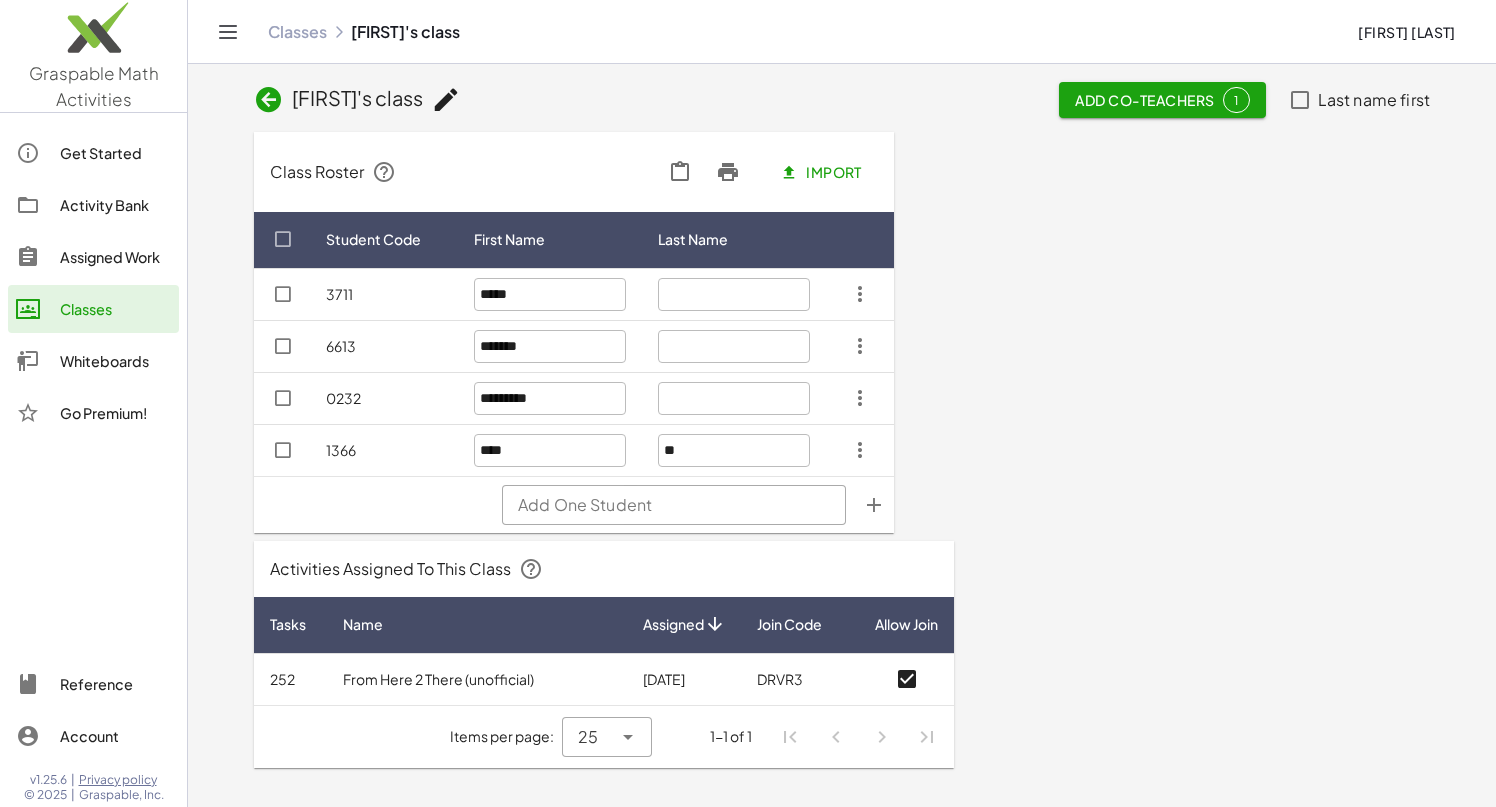 click on "Add One Student" 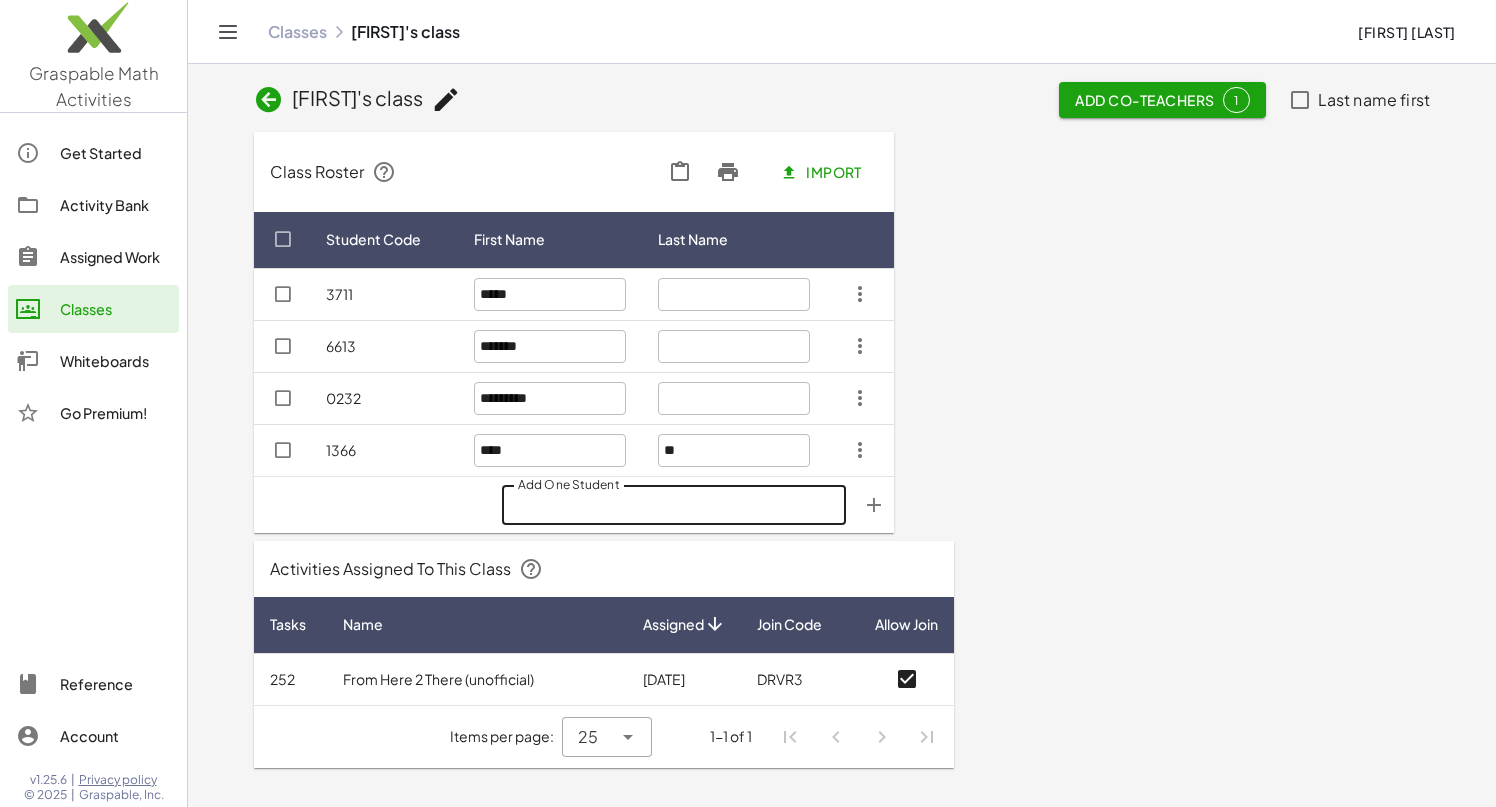 paste on "**********" 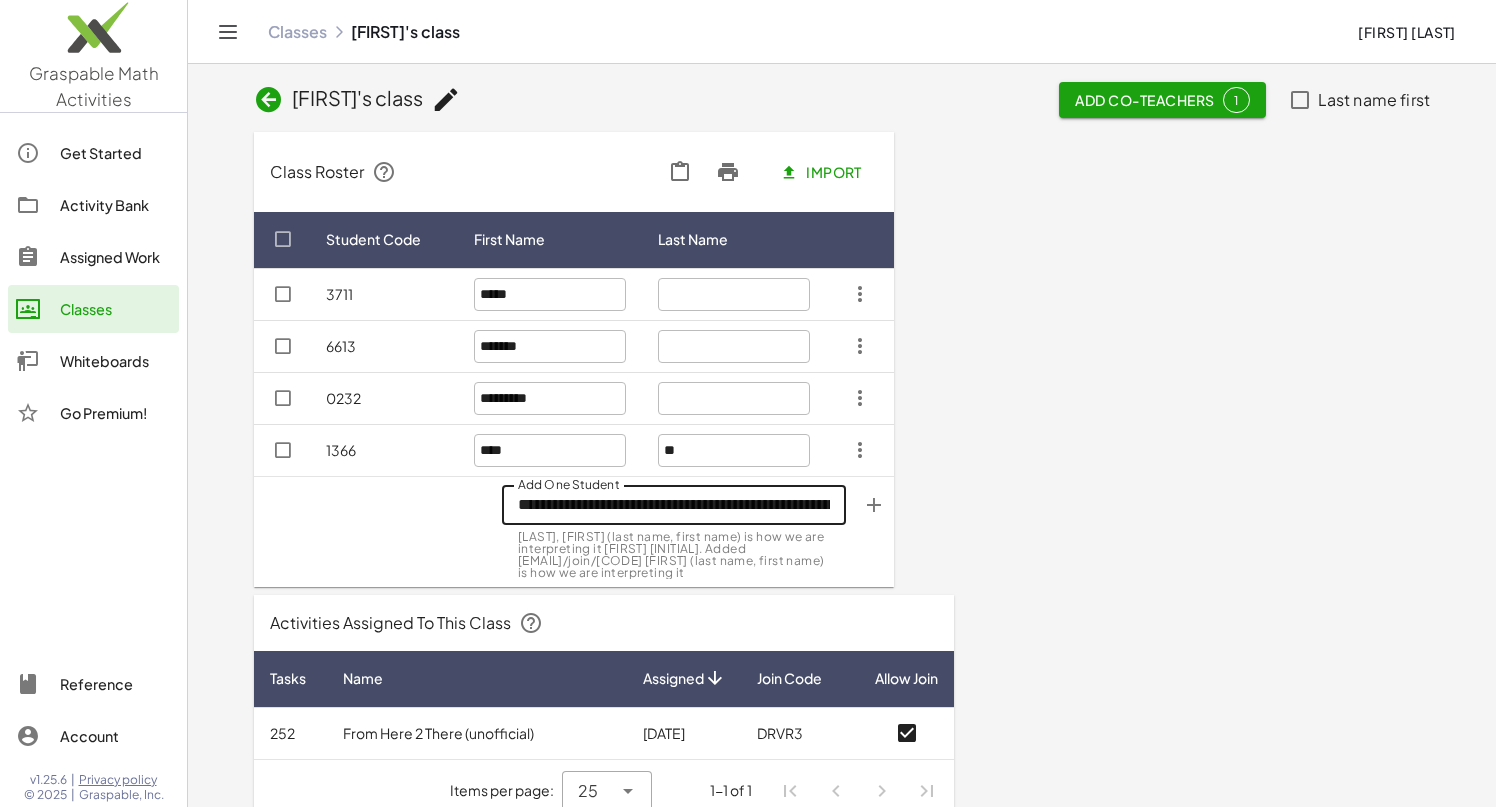 scroll, scrollTop: 0, scrollLeft: 348, axis: horizontal 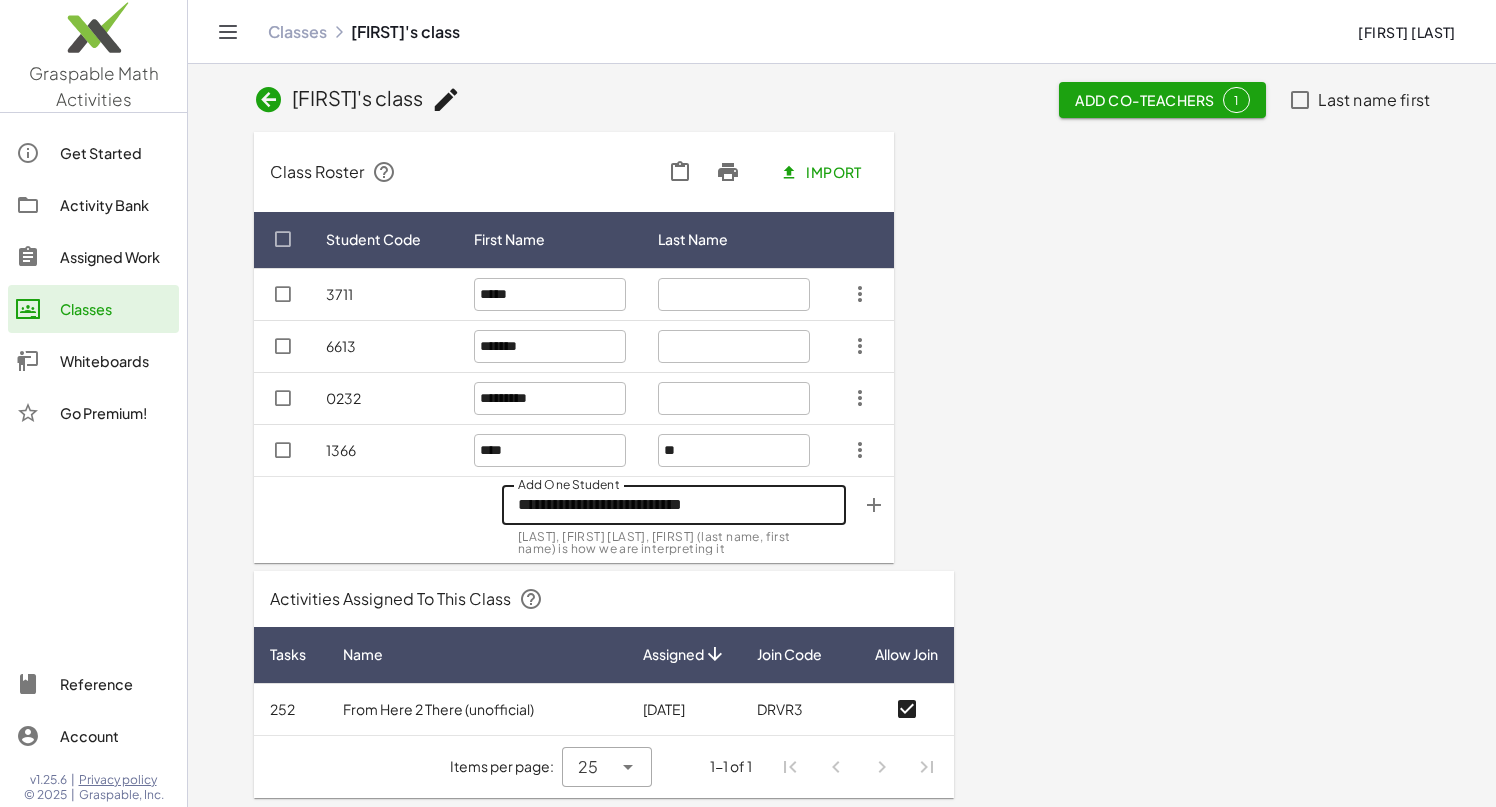 click on "**********" 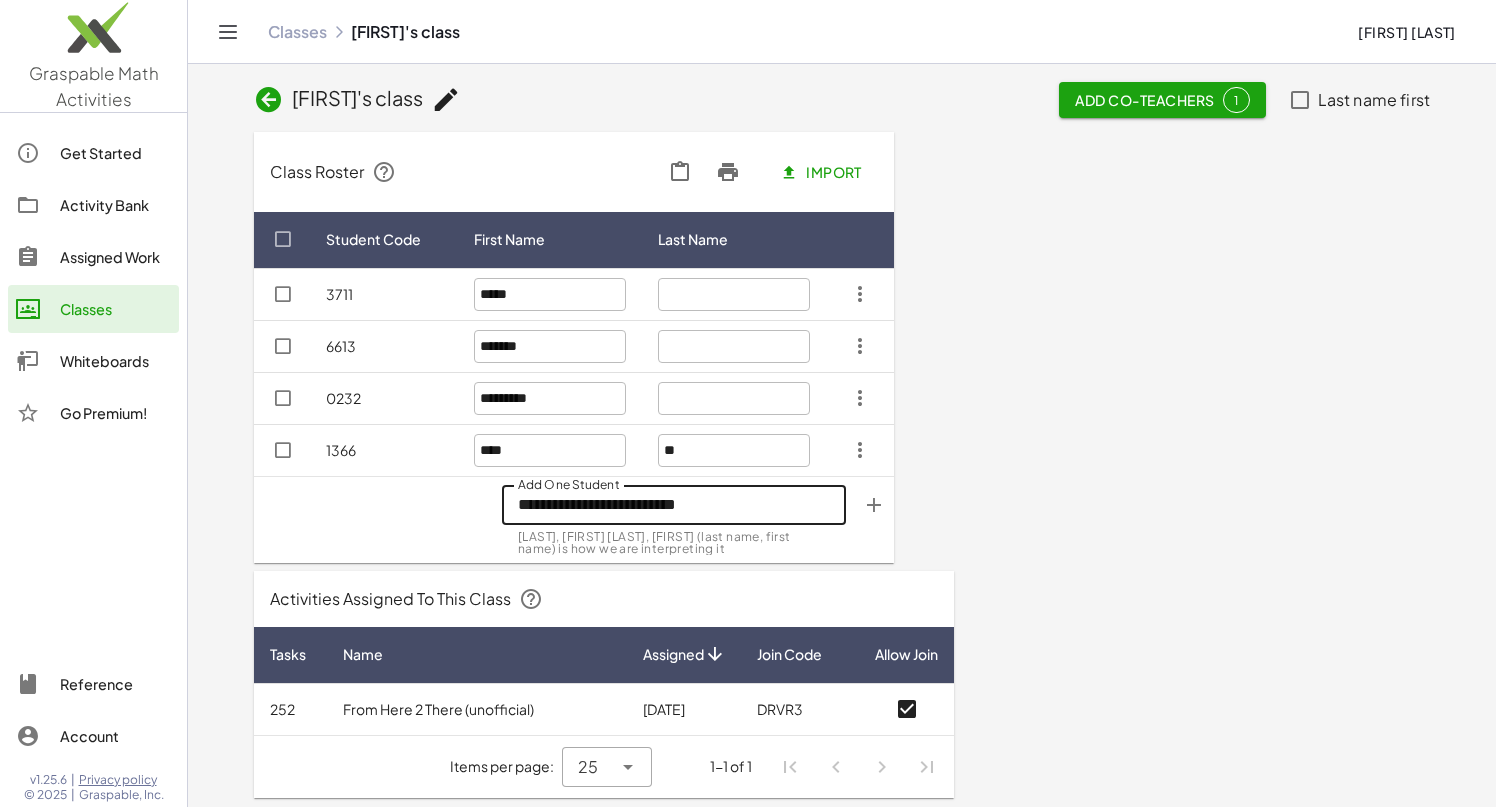 type on "**********" 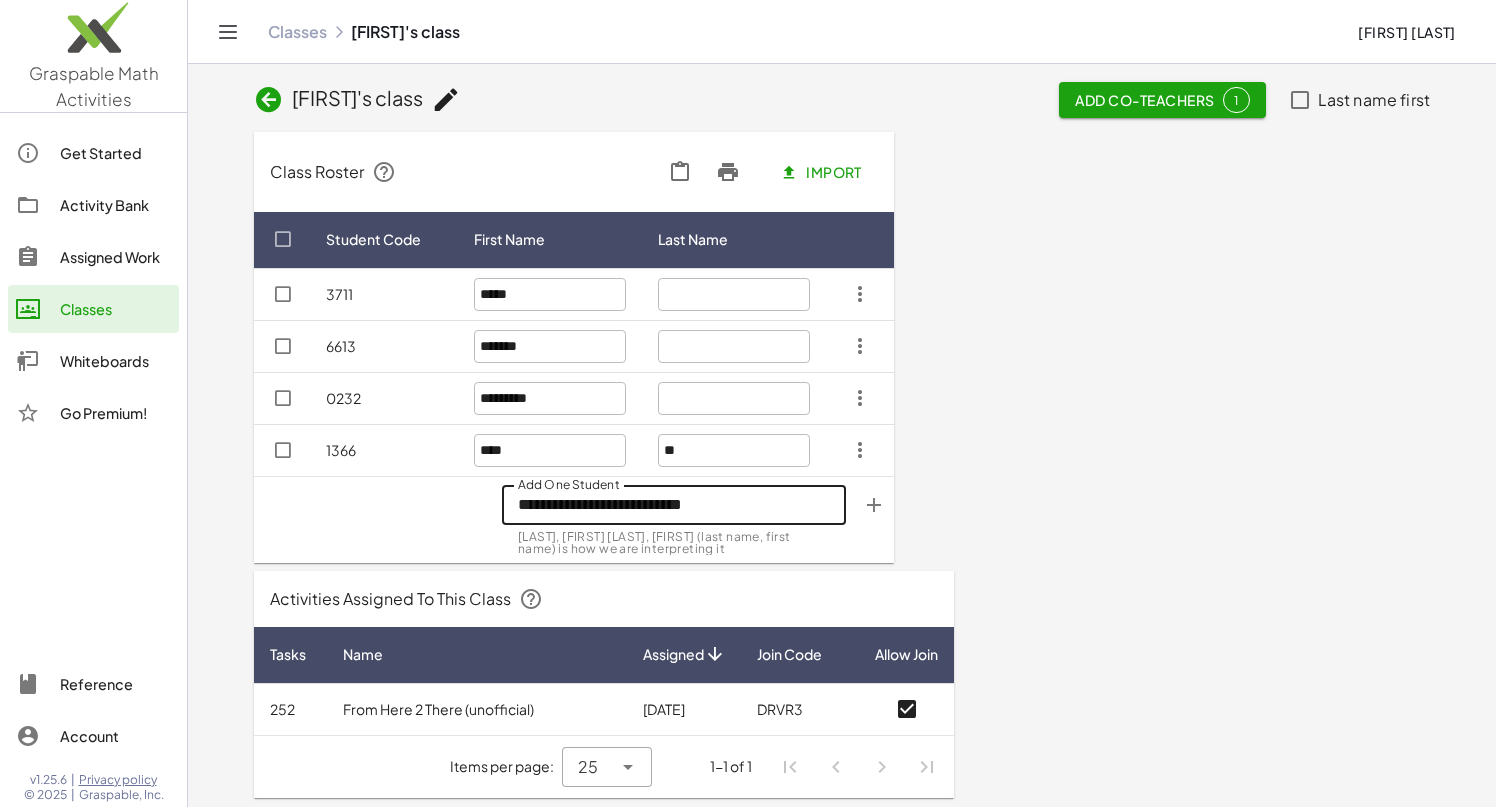 drag, startPoint x: 748, startPoint y: 505, endPoint x: 632, endPoint y: 510, distance: 116.10771 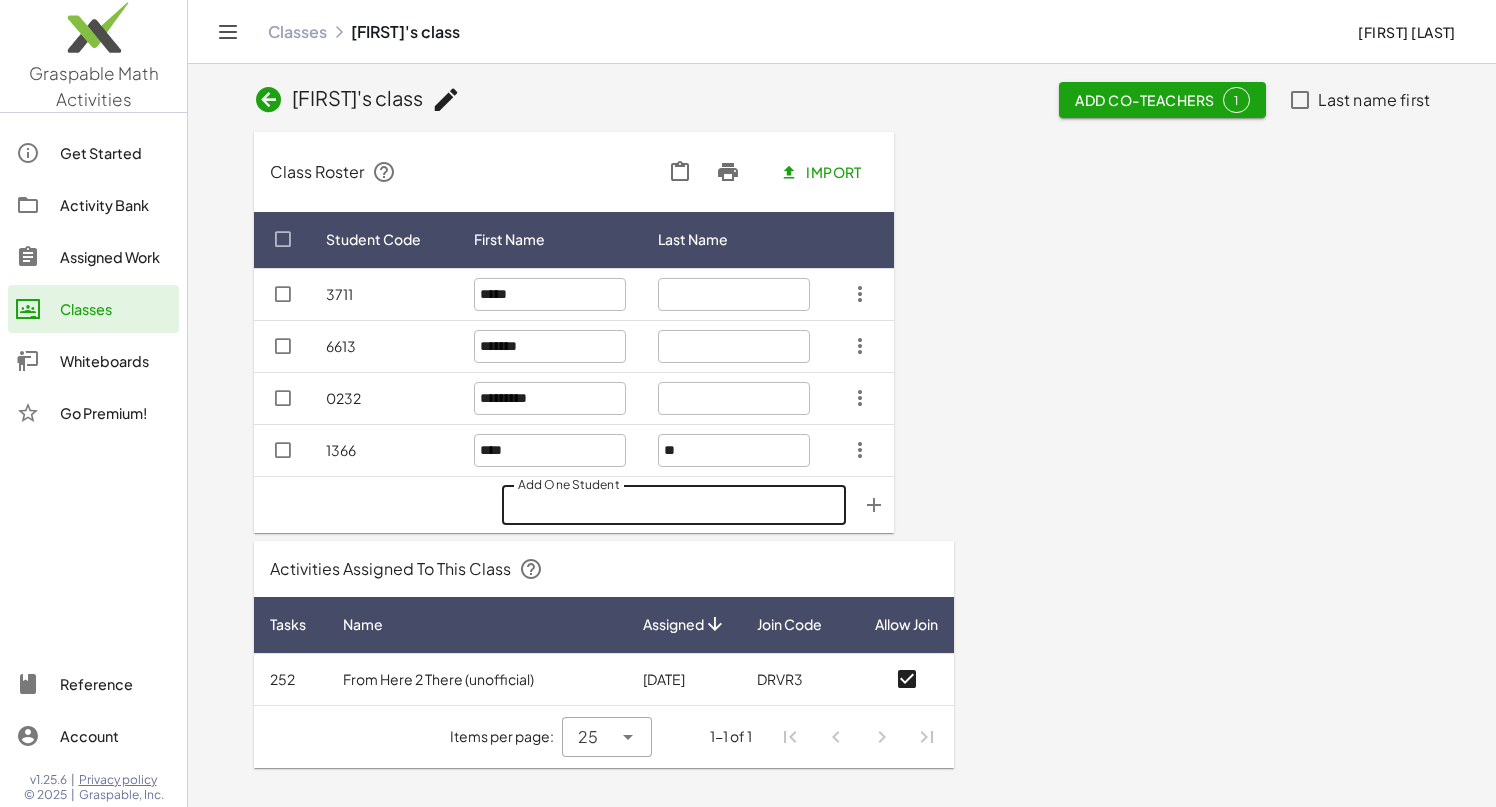 click on "Import" 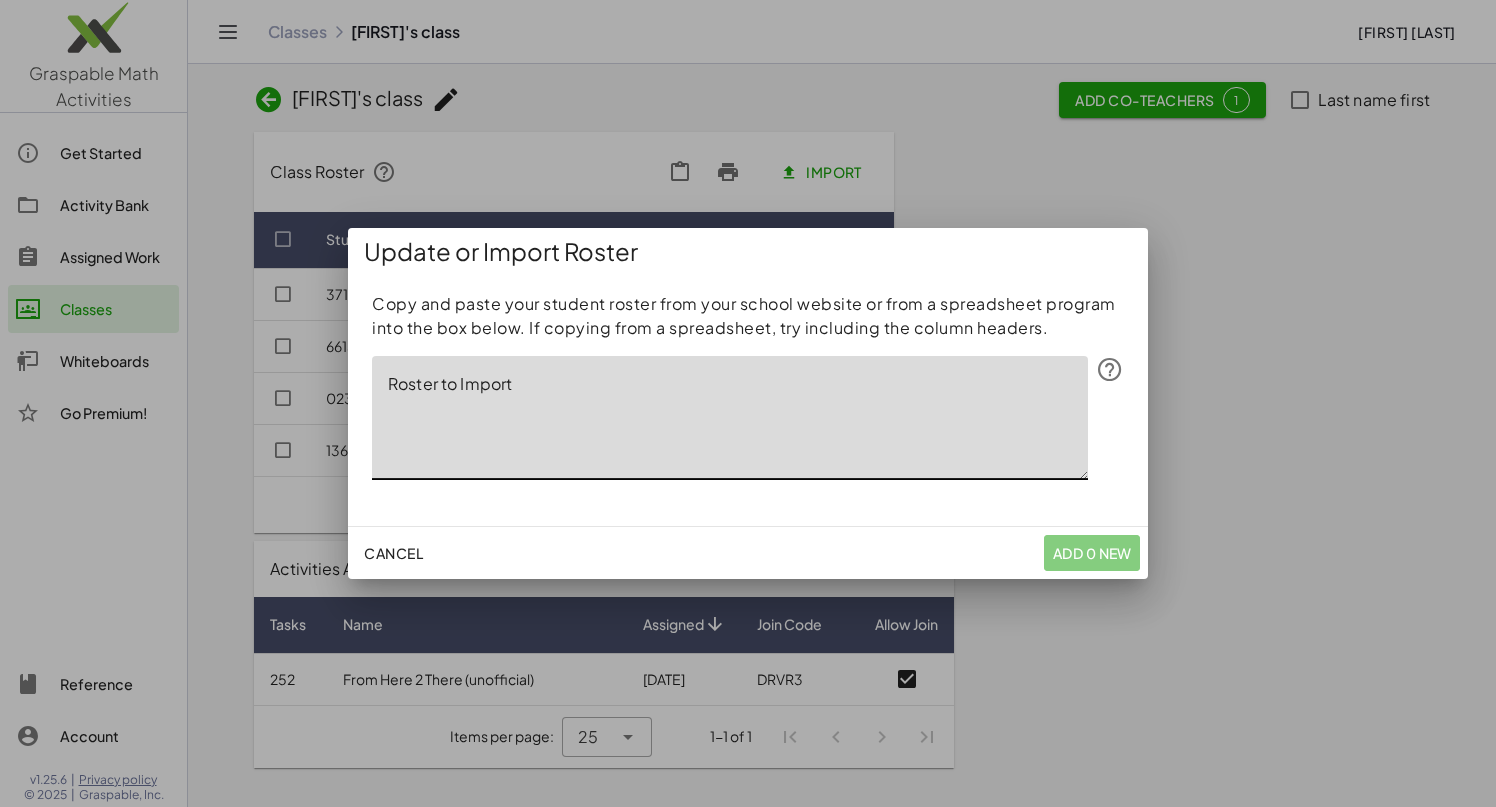 click on "Roster to Import" 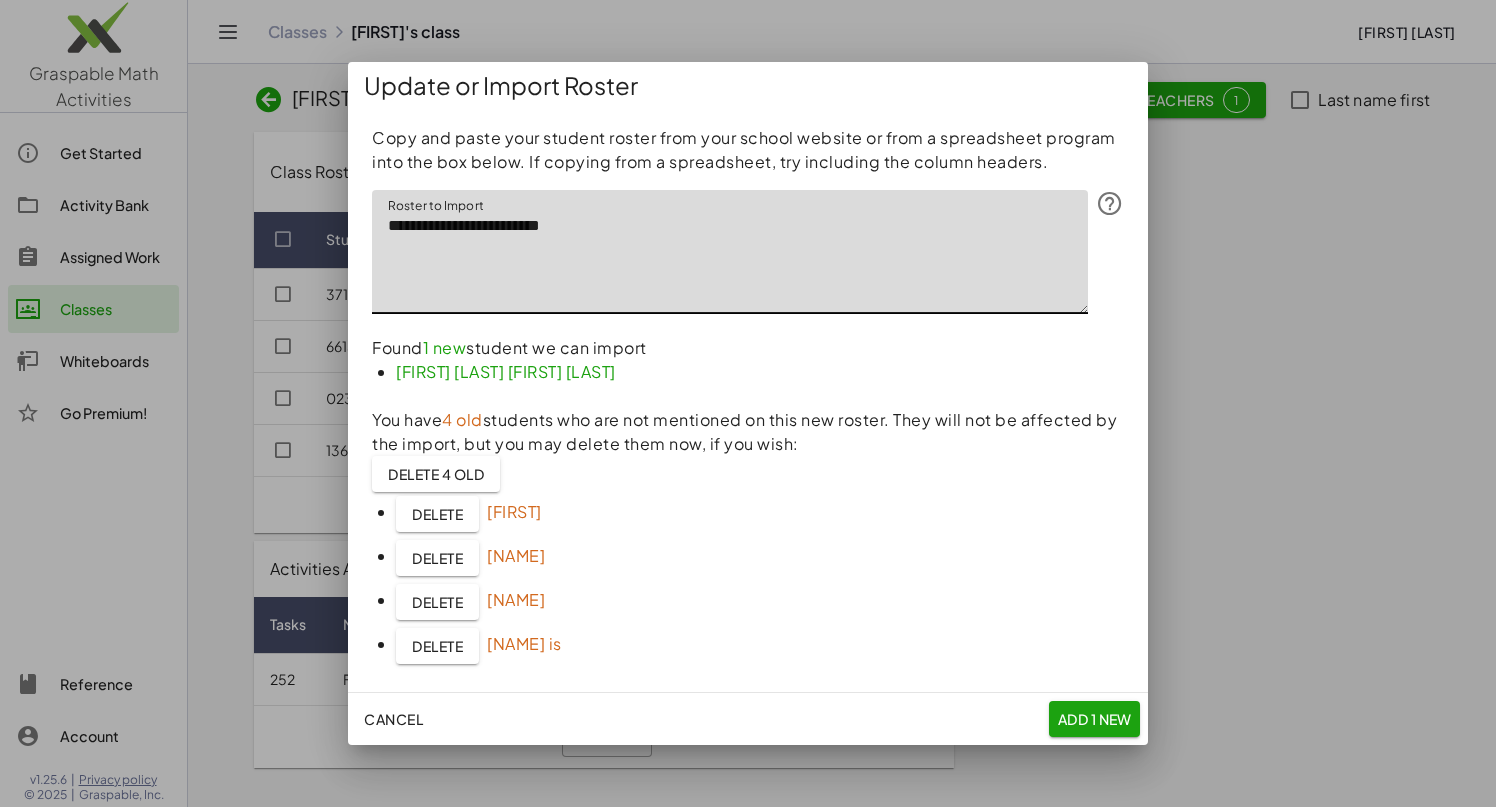 drag, startPoint x: 593, startPoint y: 223, endPoint x: 488, endPoint y: 227, distance: 105.076164 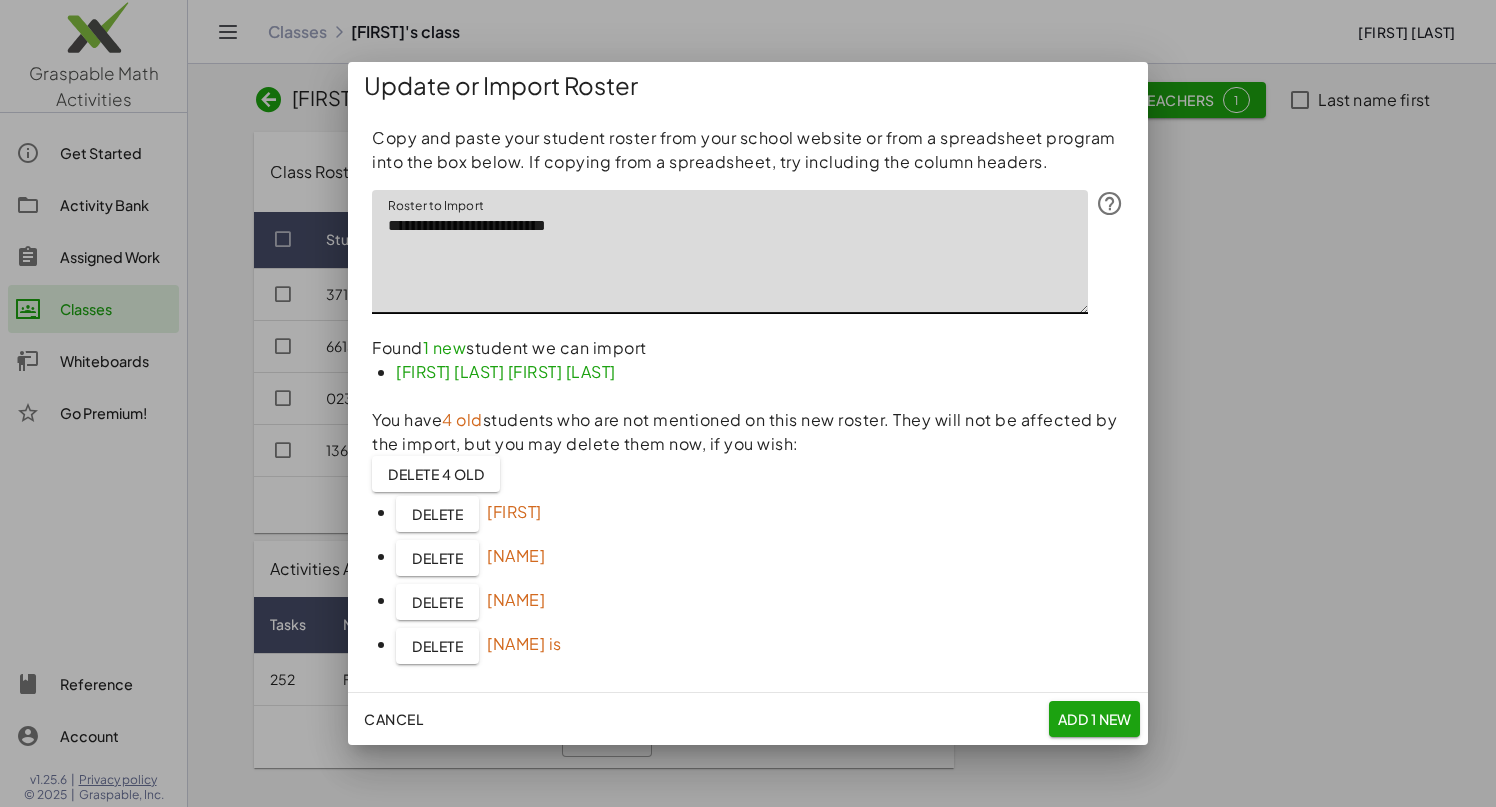 type on "**********" 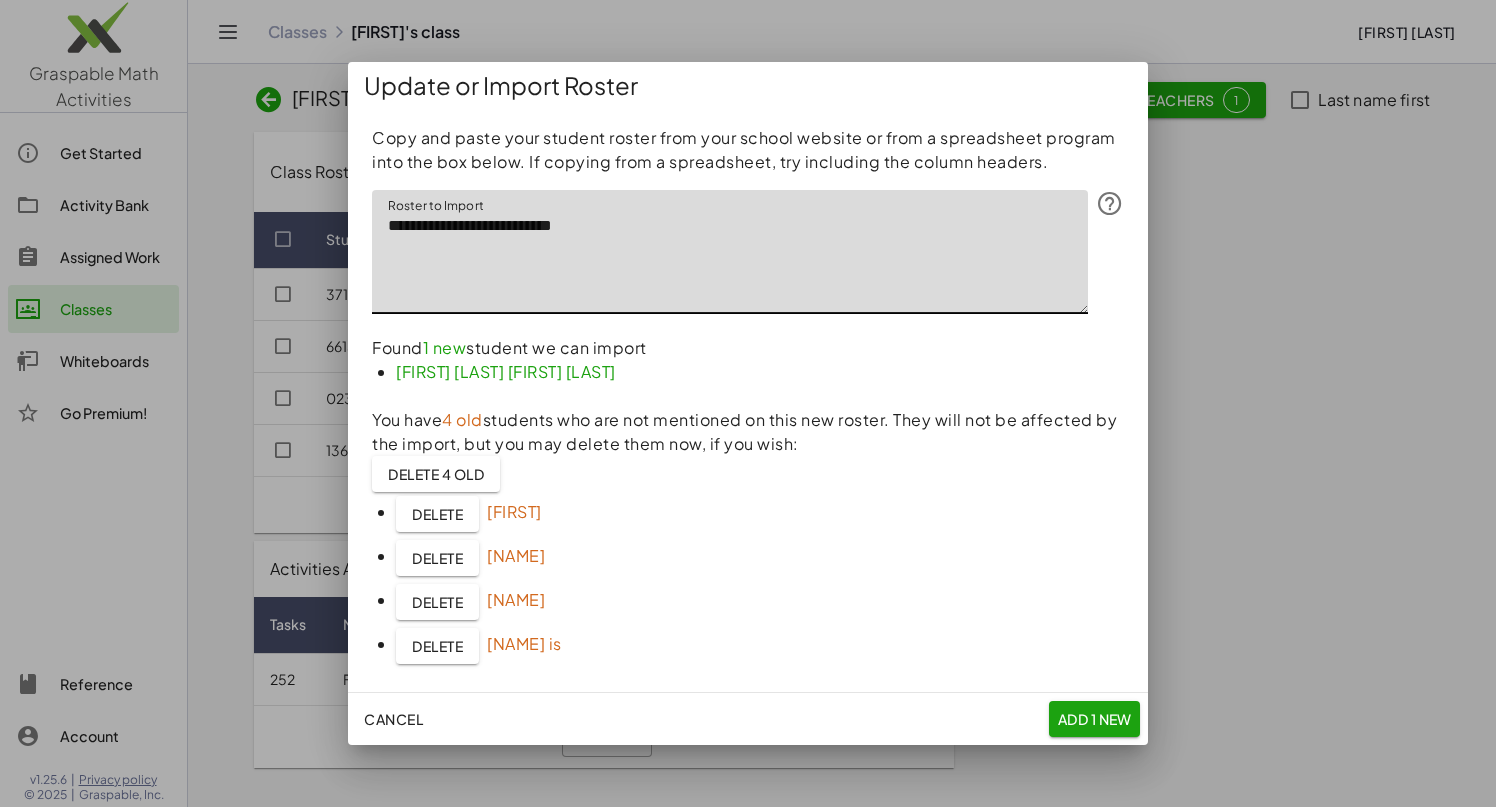drag, startPoint x: 601, startPoint y: 228, endPoint x: 389, endPoint y: 231, distance: 212.02122 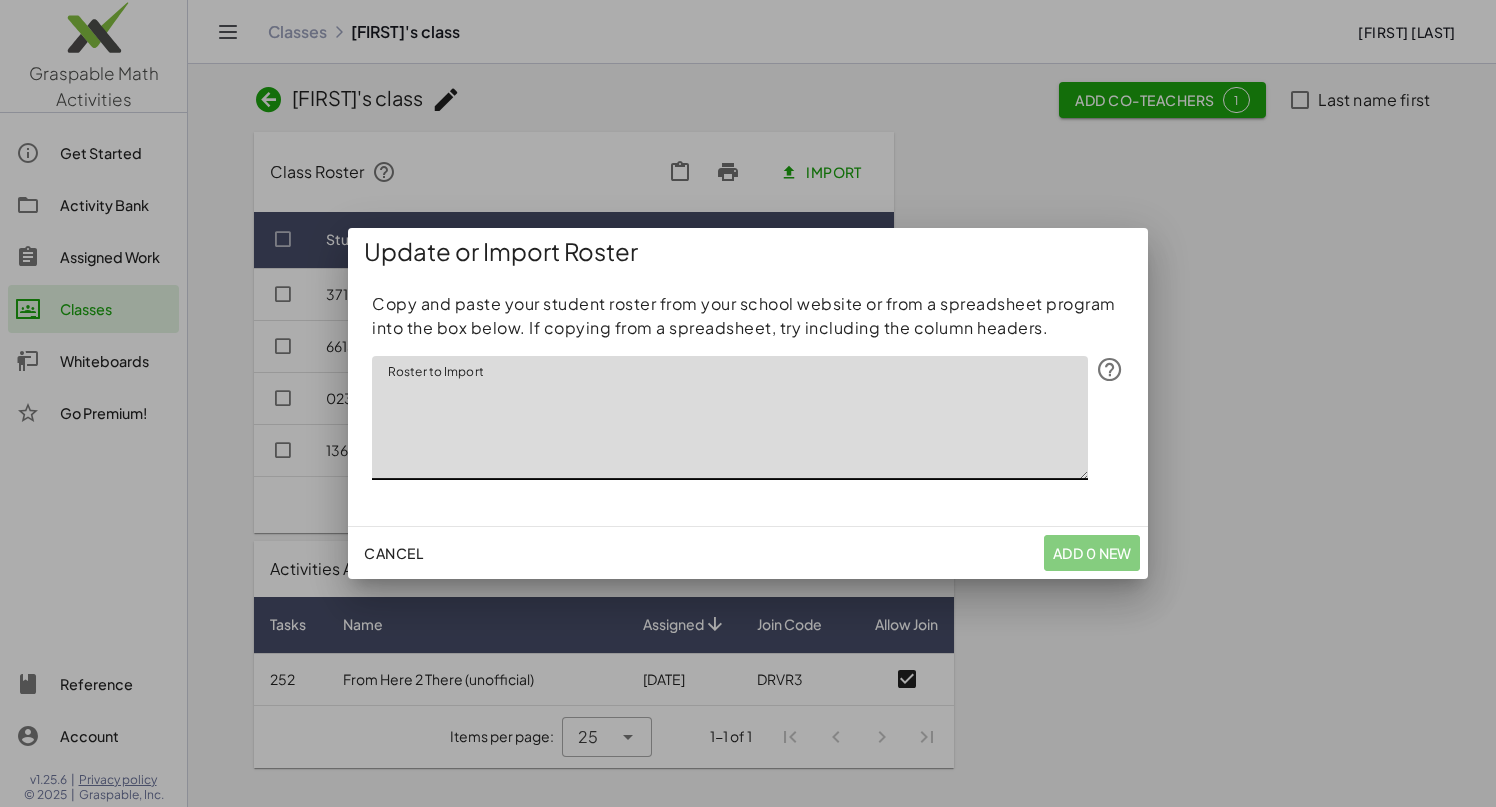 click on "Cancel" 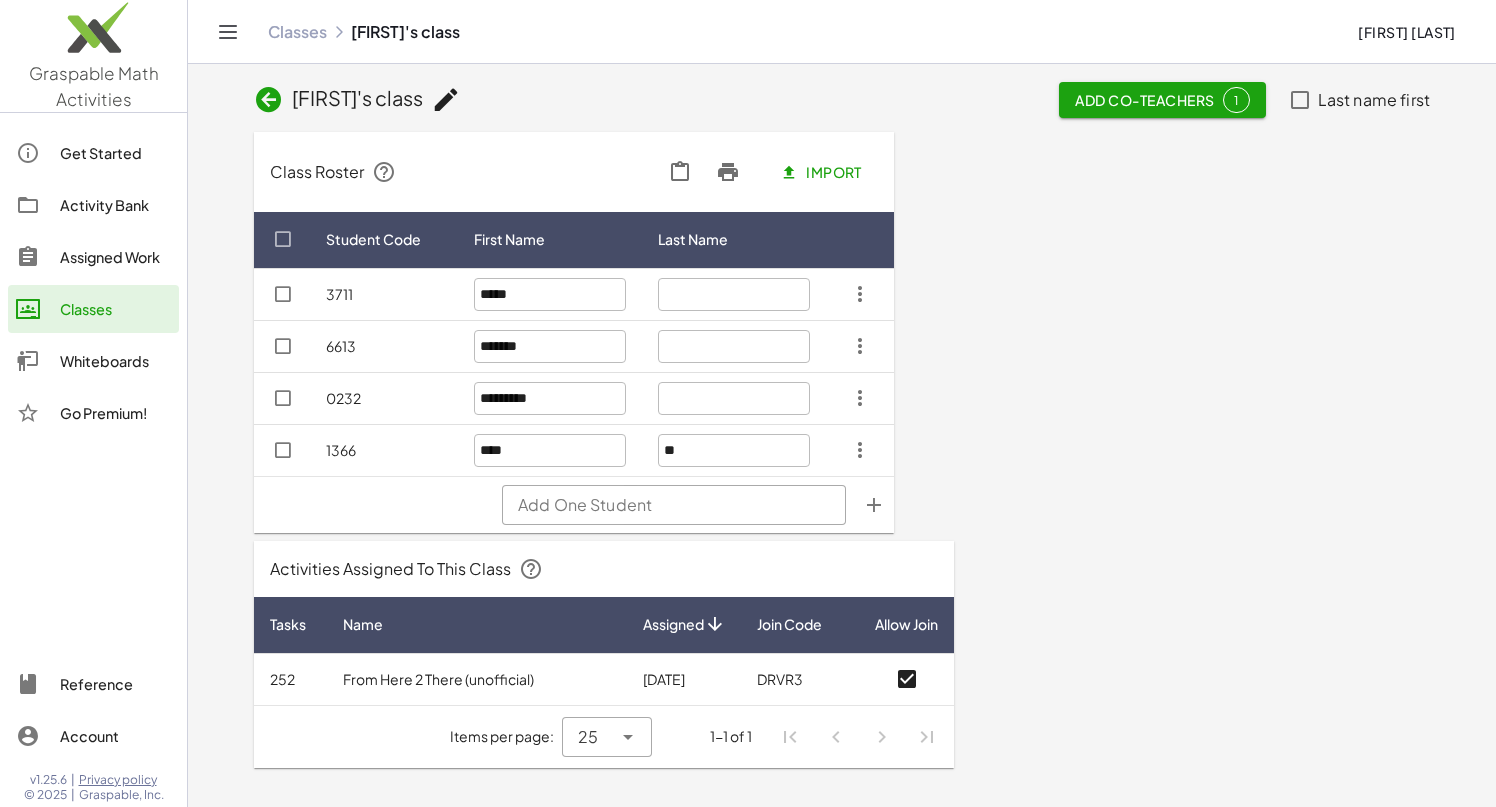 click on "Add One Student" 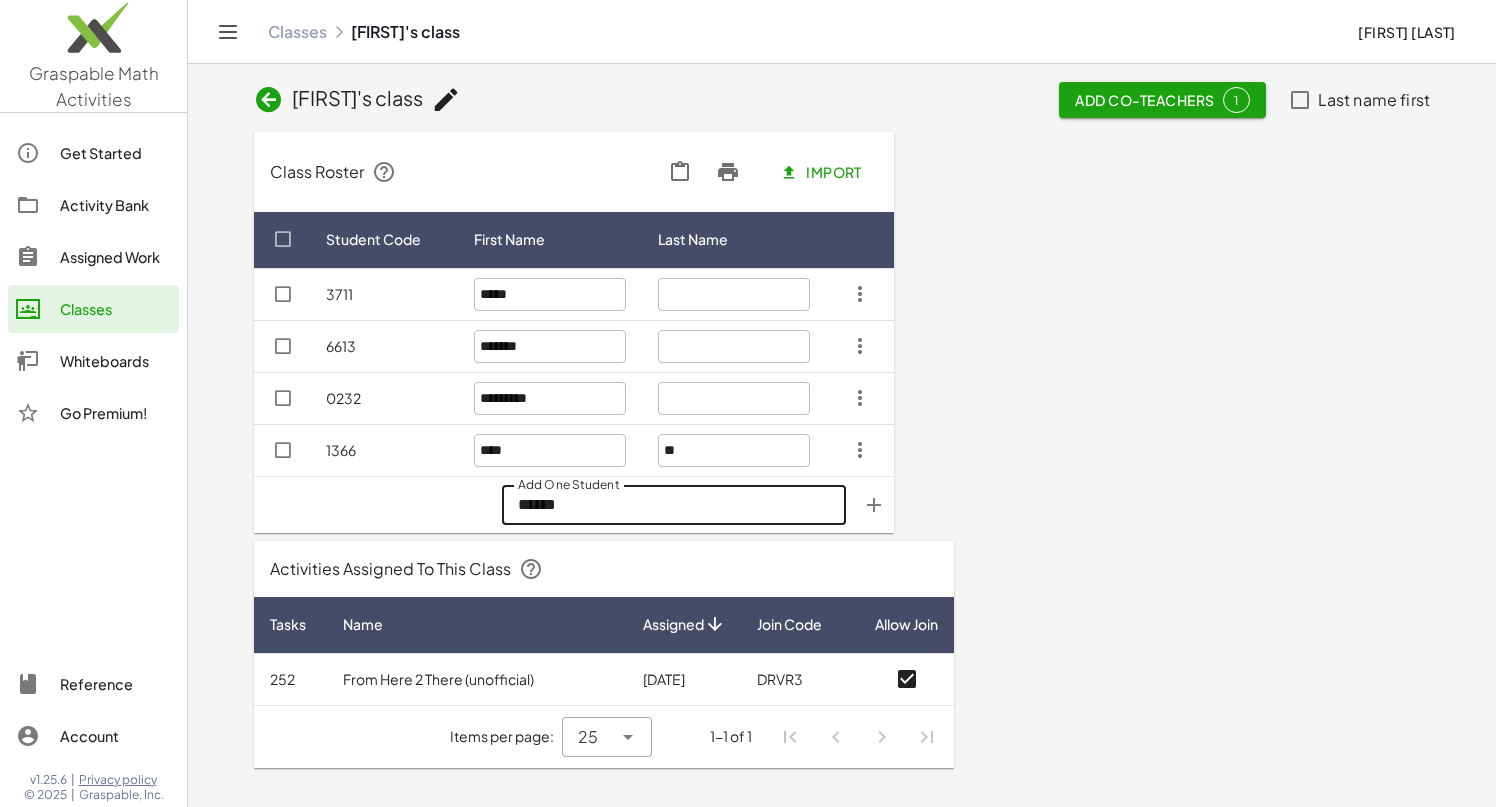 type on "******" 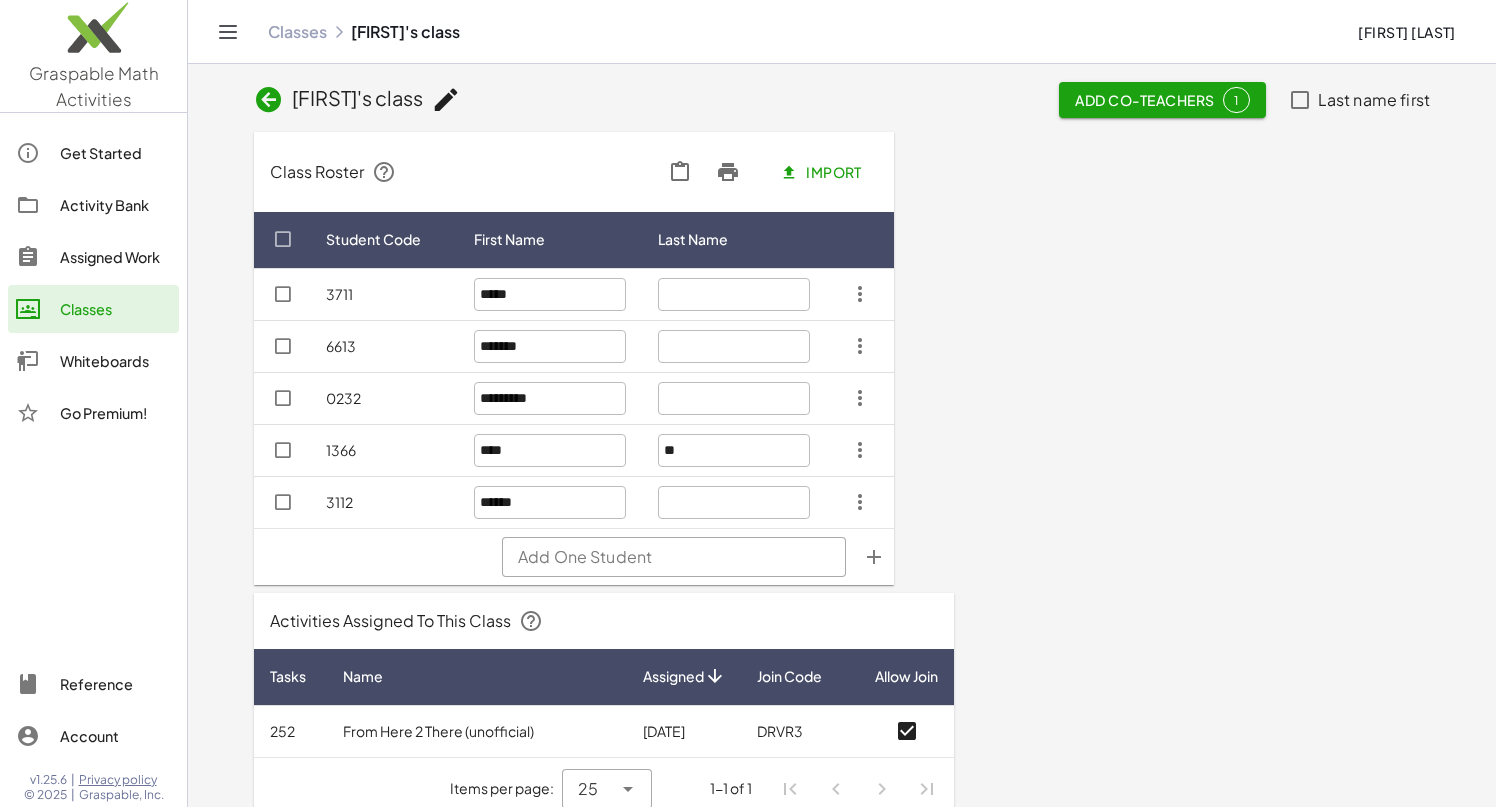 click on "Add One Student" 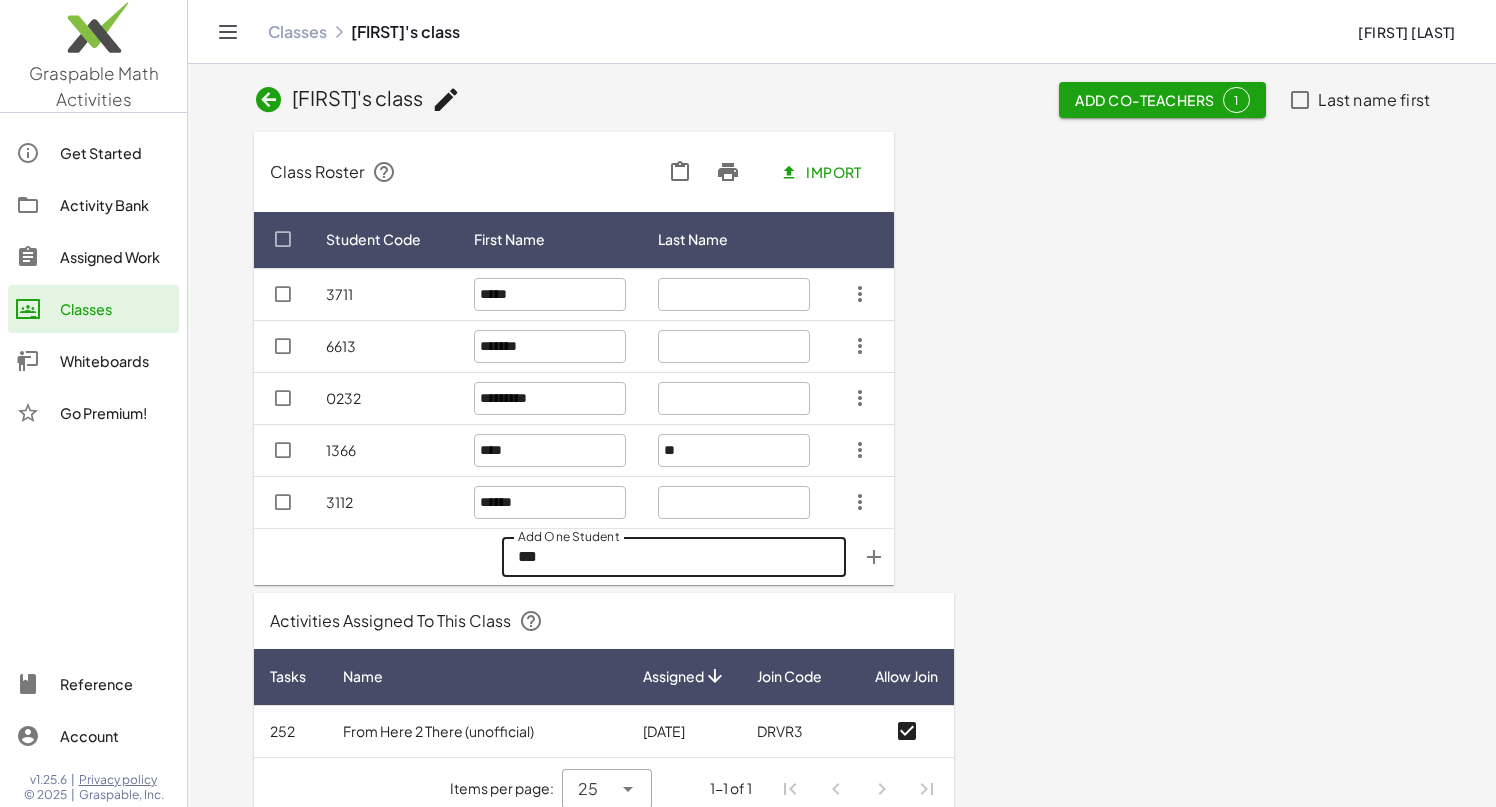 type on "***" 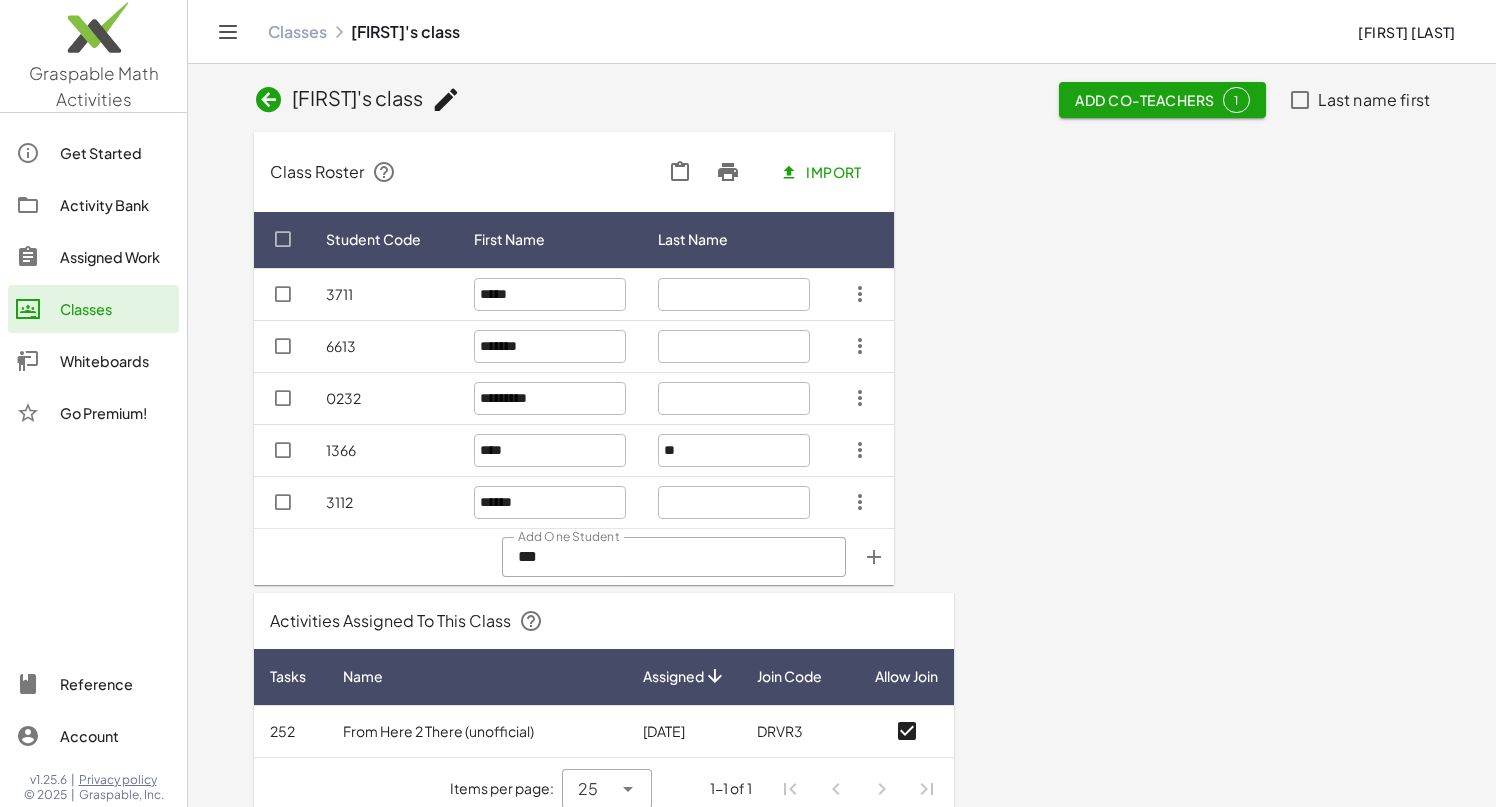 click at bounding box center [874, 557] 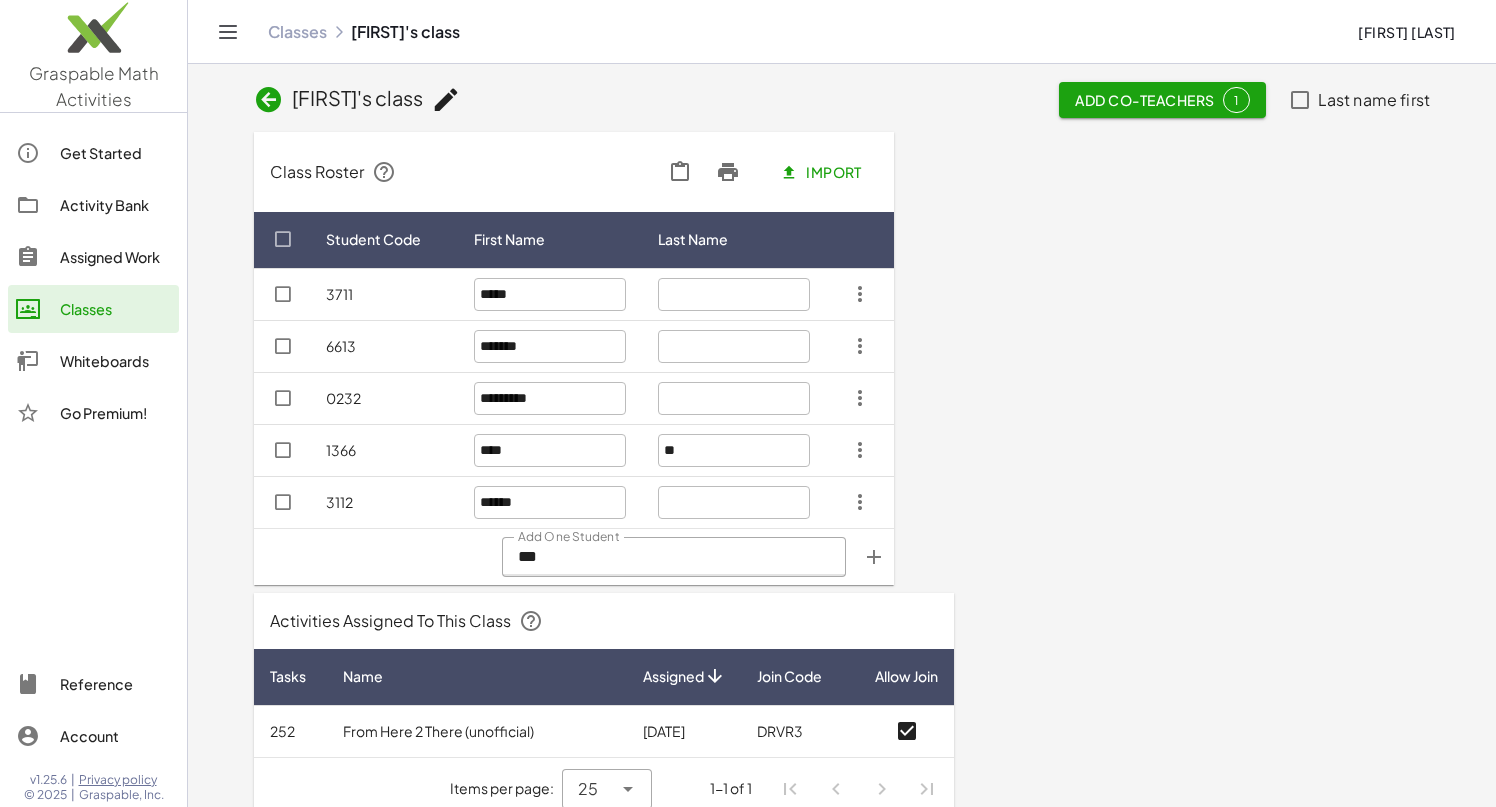 type 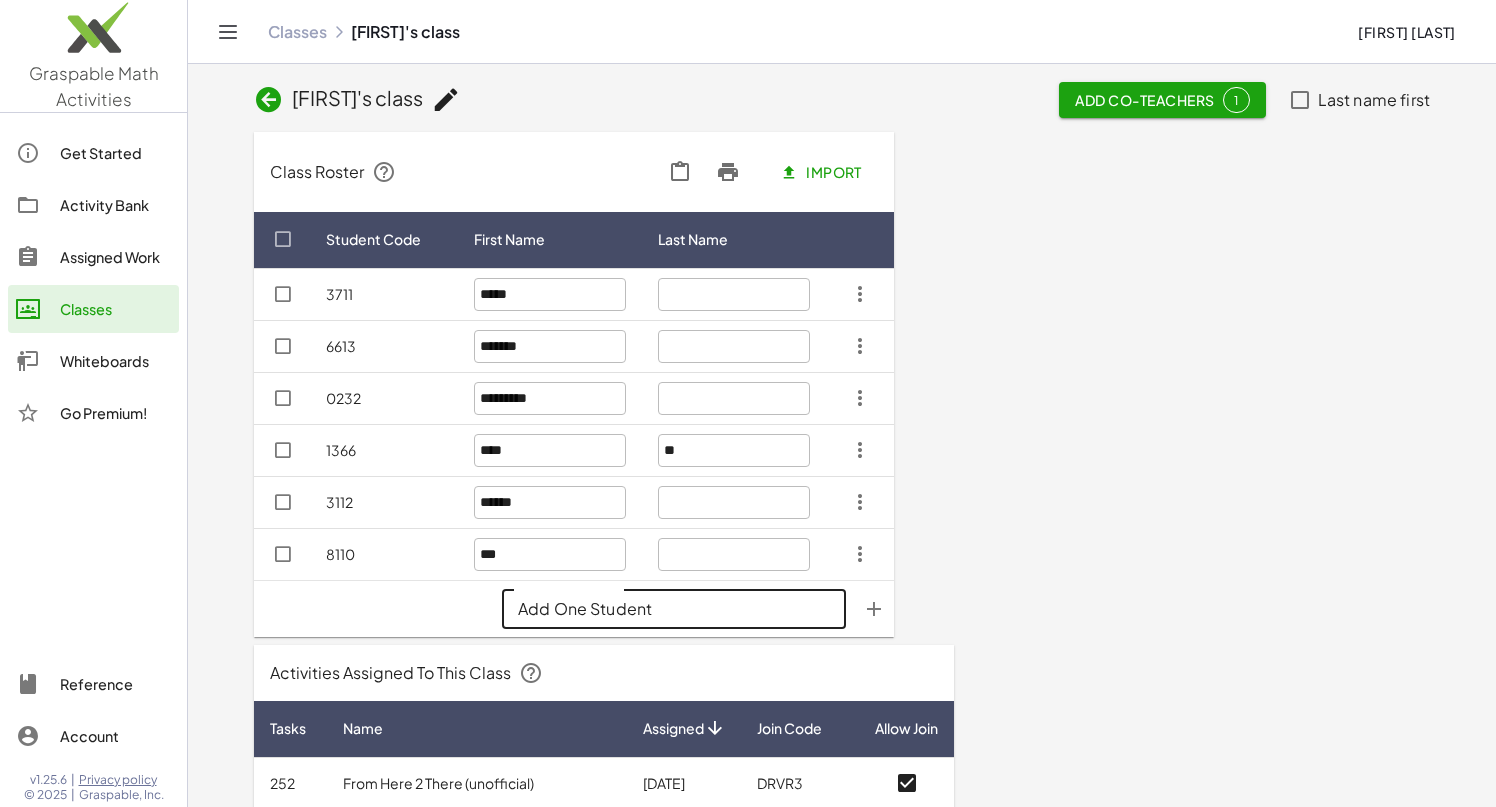 click on "Add One Student" 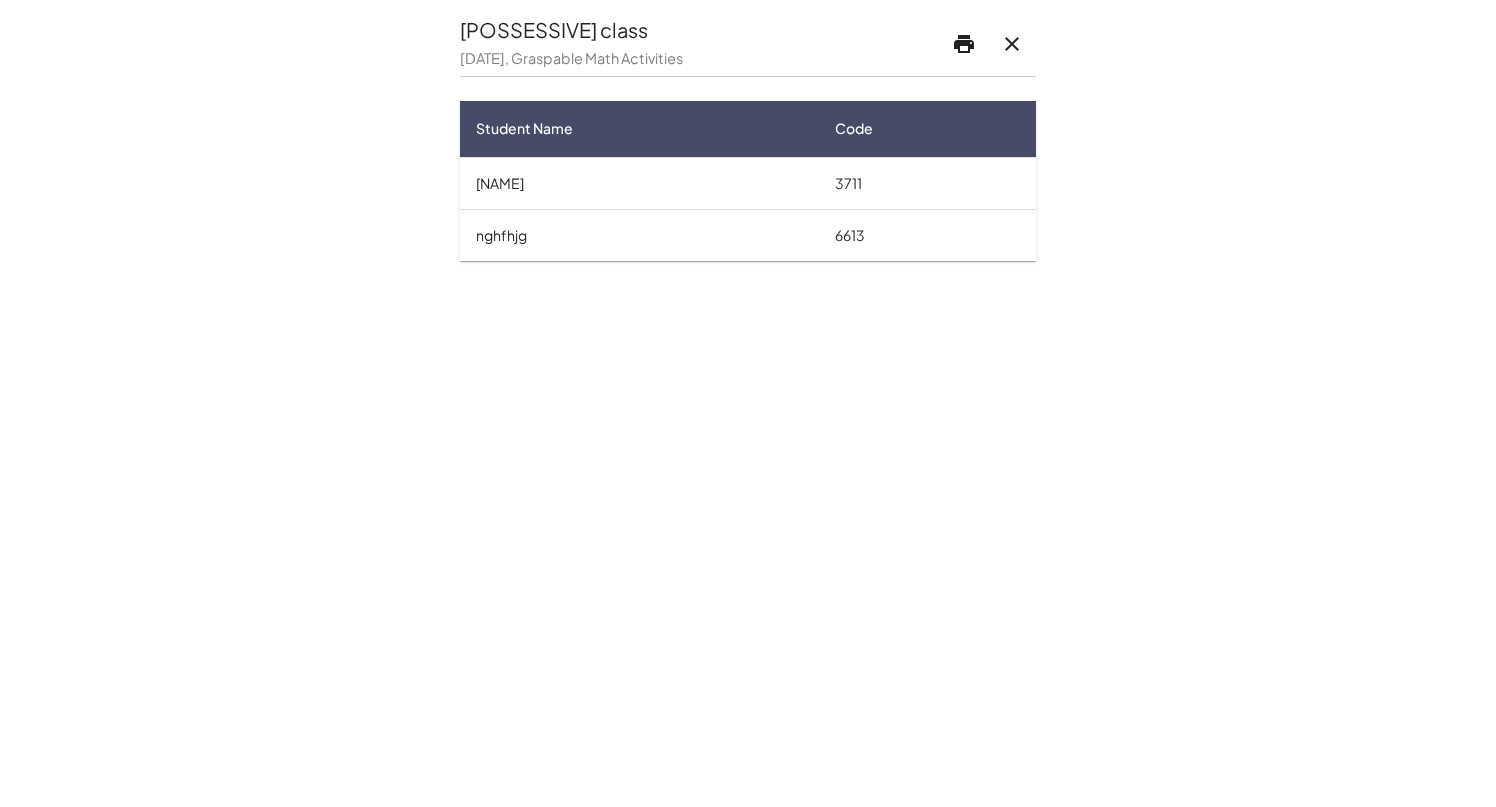 scroll, scrollTop: 0, scrollLeft: 0, axis: both 